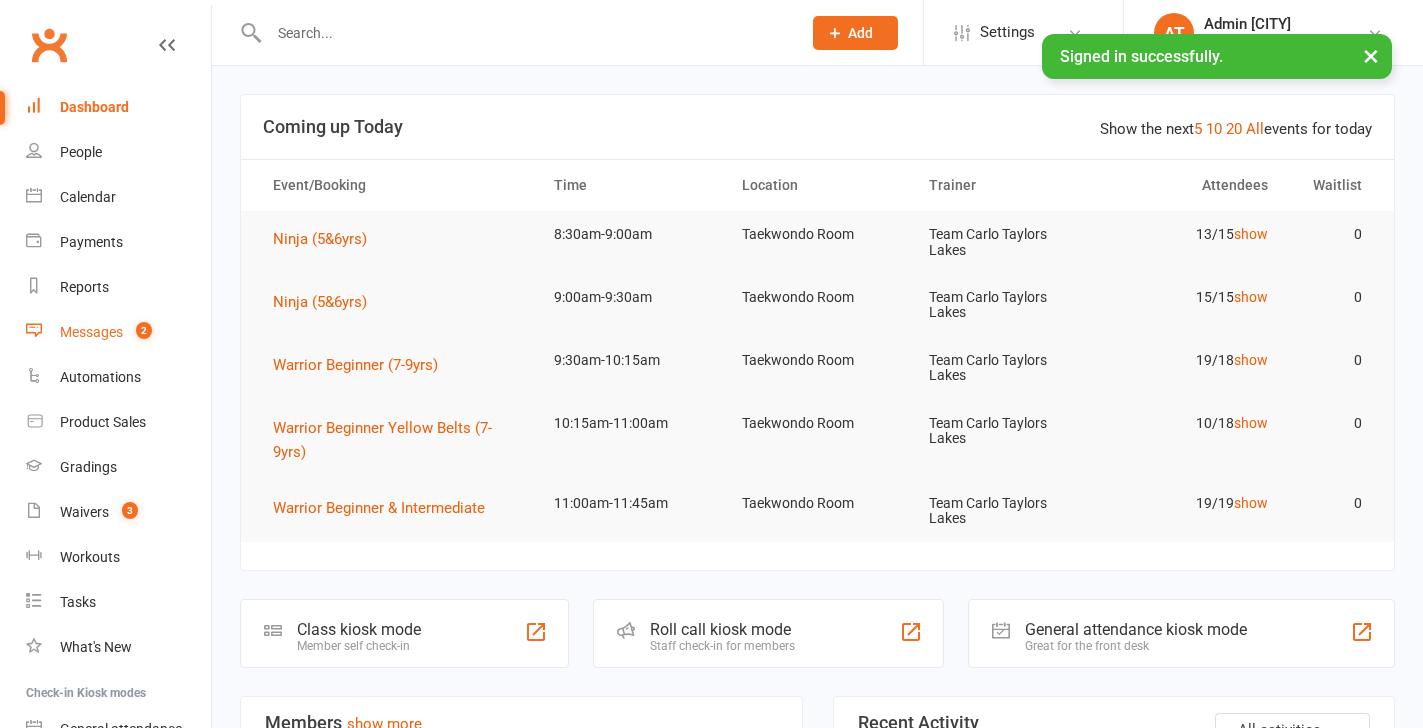 scroll, scrollTop: 0, scrollLeft: 0, axis: both 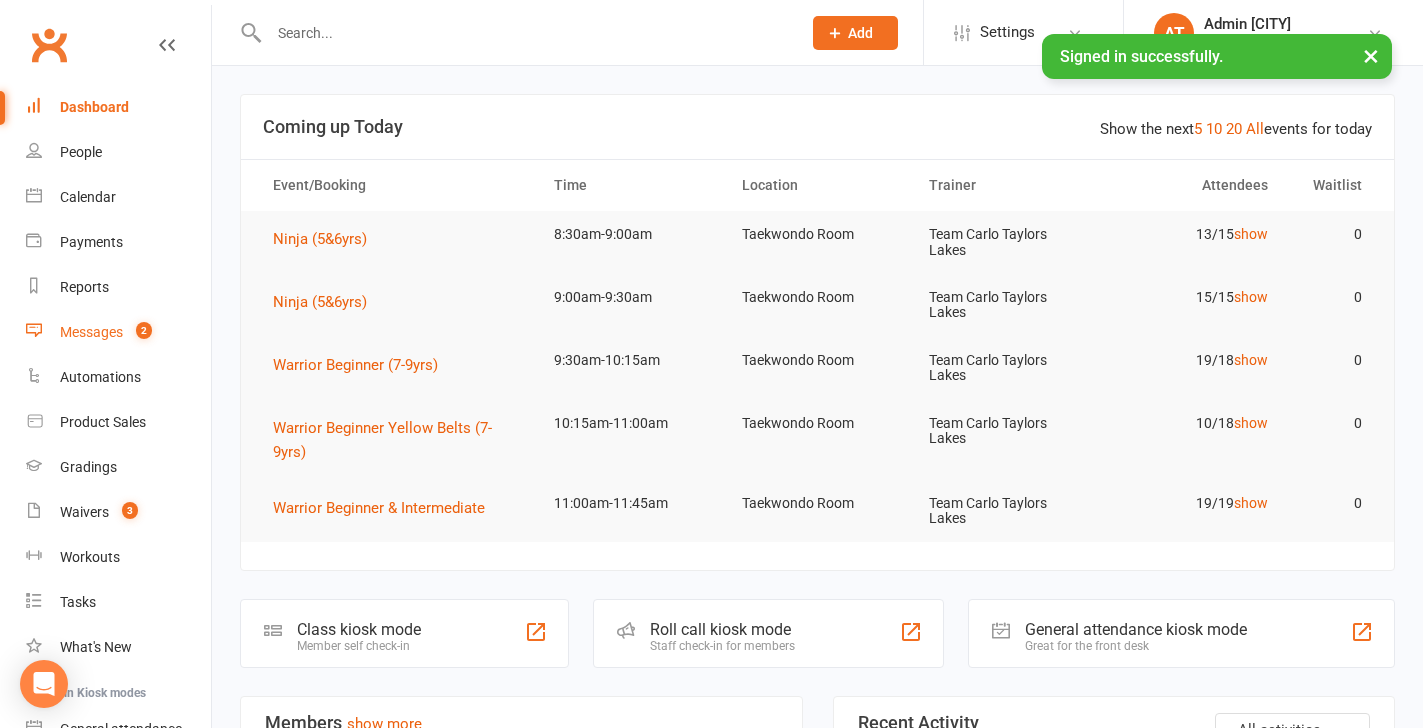 click on "Messages" at bounding box center [91, 332] 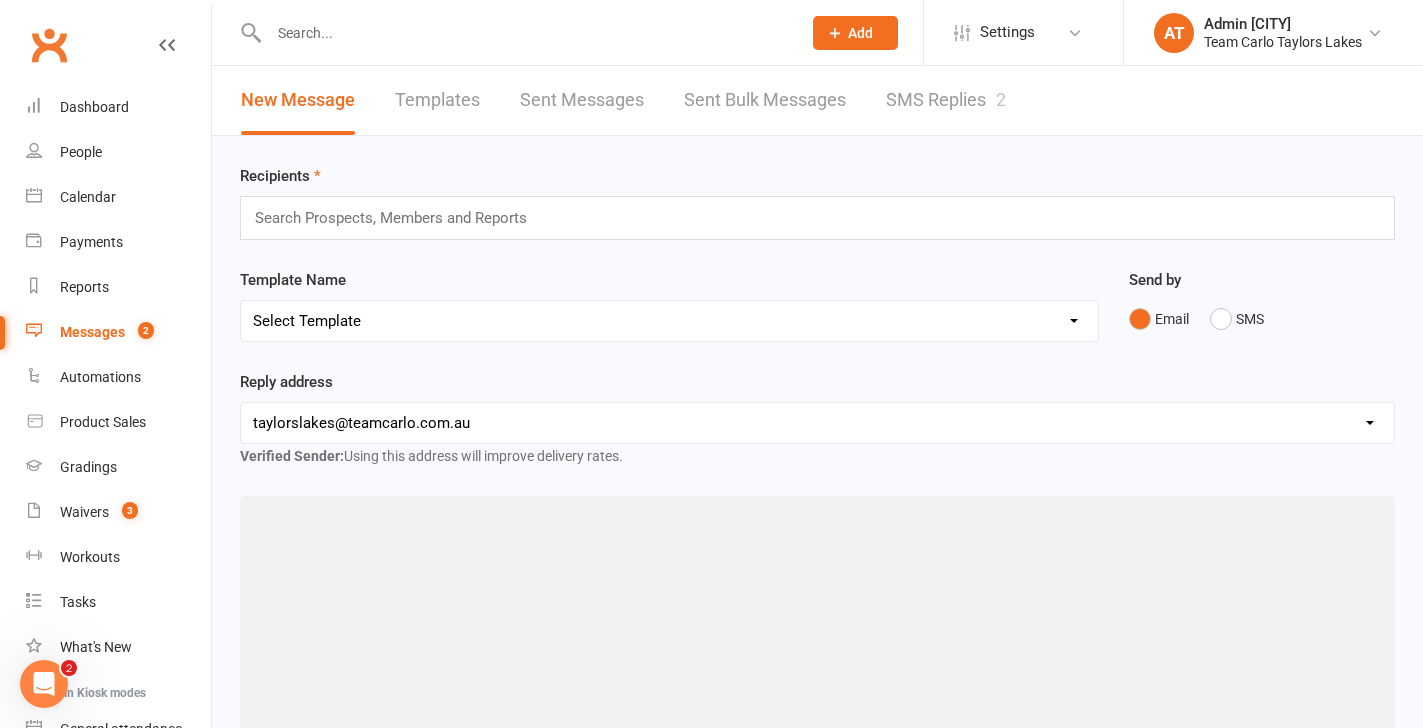 scroll, scrollTop: 0, scrollLeft: 0, axis: both 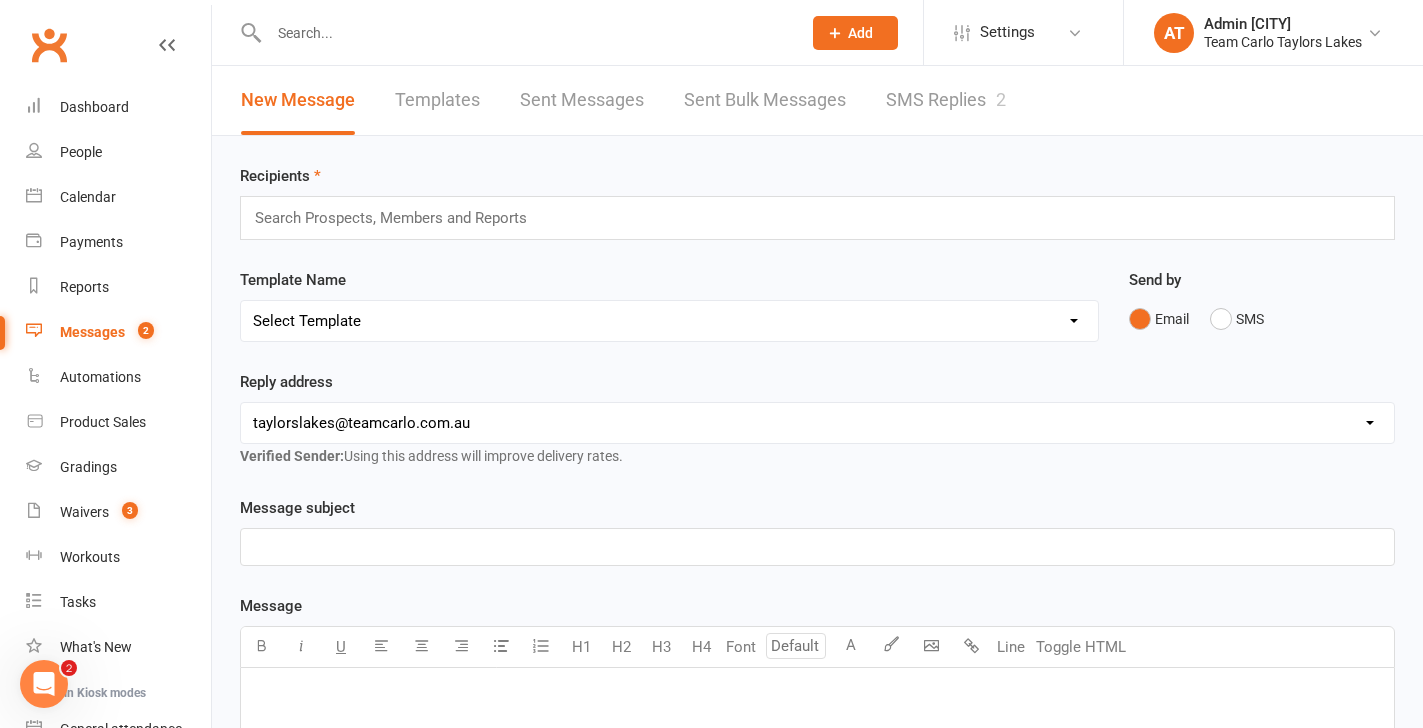 click on "SMS Replies  2" at bounding box center [946, 100] 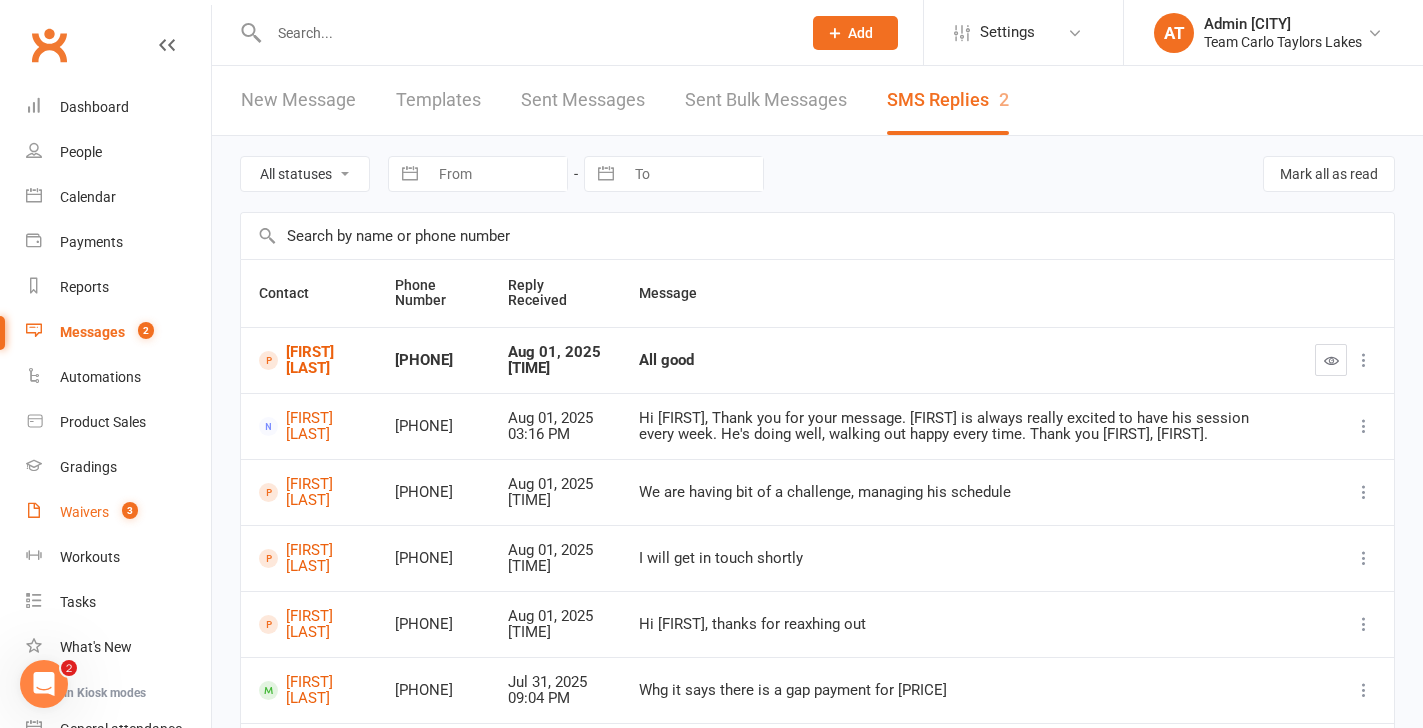 click on "Waivers" at bounding box center [84, 512] 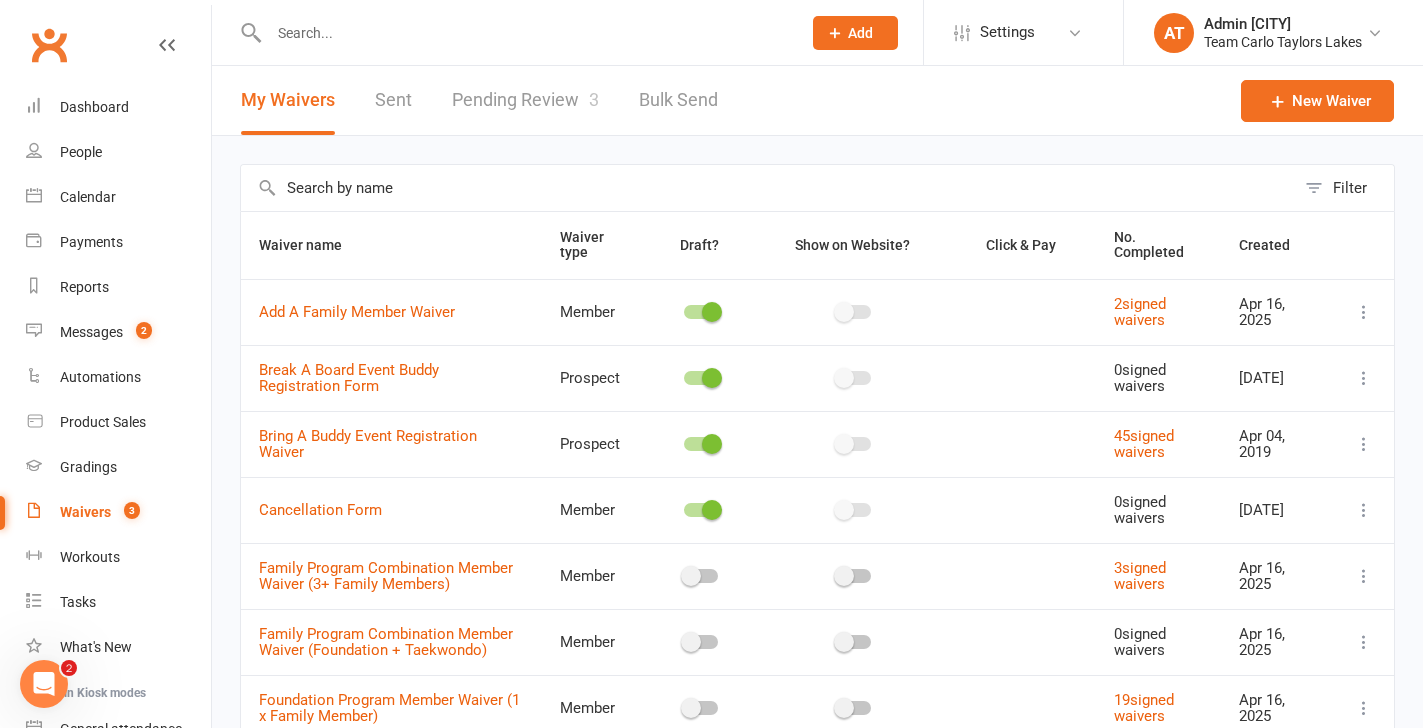 click on "Pending Review 3" at bounding box center [525, 100] 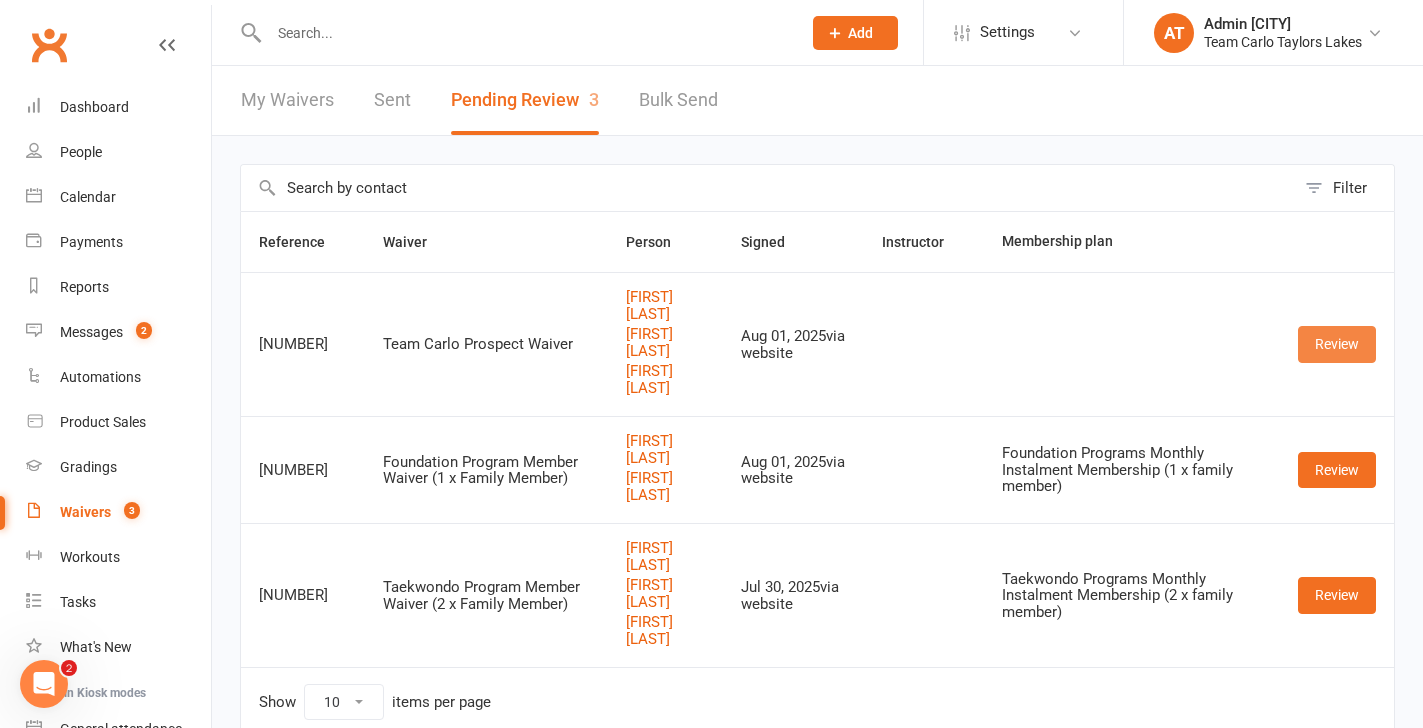click on "Review" at bounding box center (1337, 344) 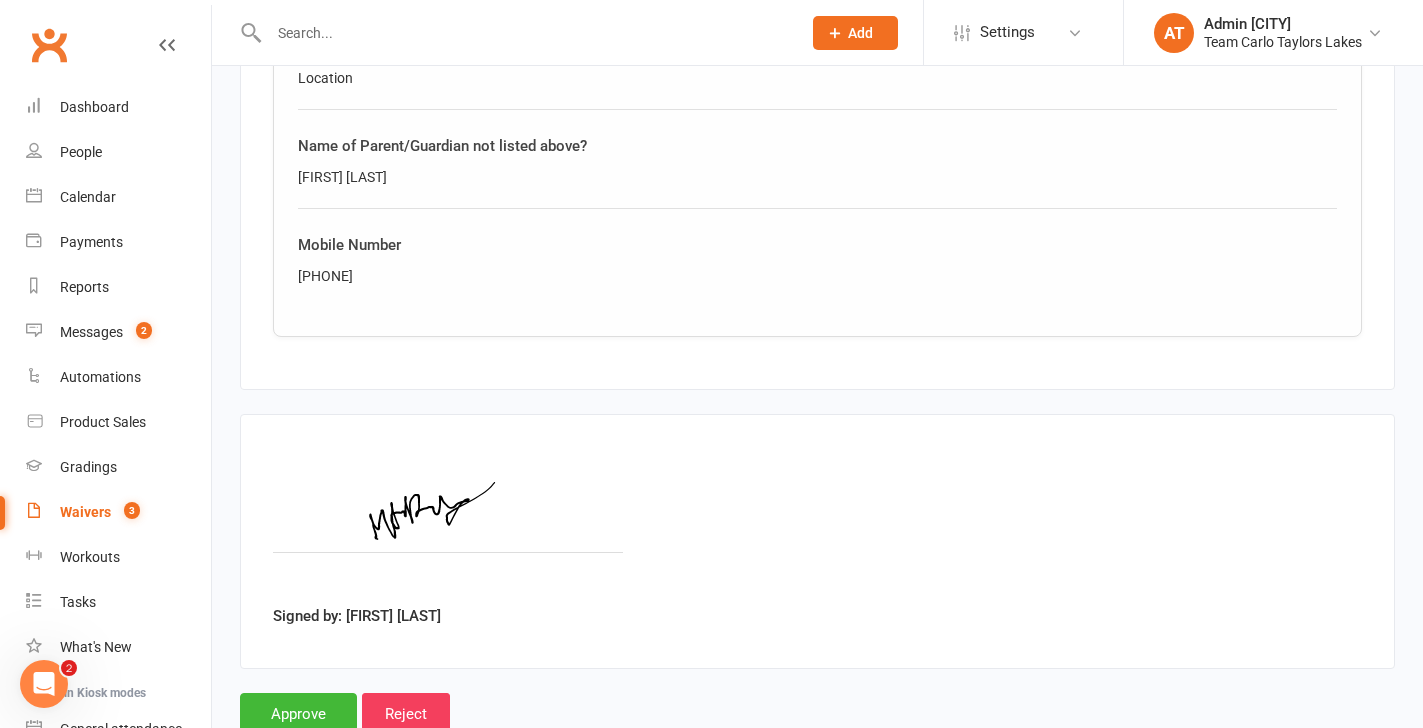 scroll, scrollTop: 3573, scrollLeft: 0, axis: vertical 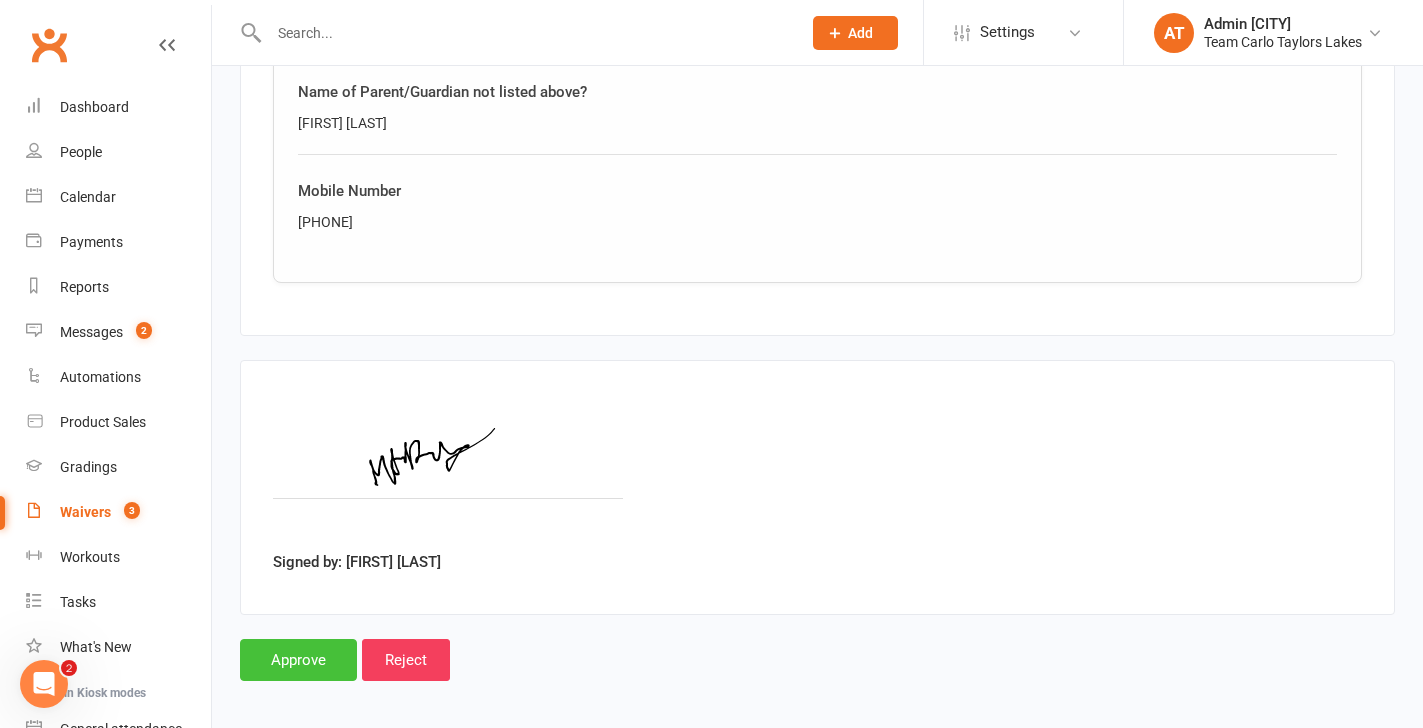 click on "Approve" at bounding box center (298, 660) 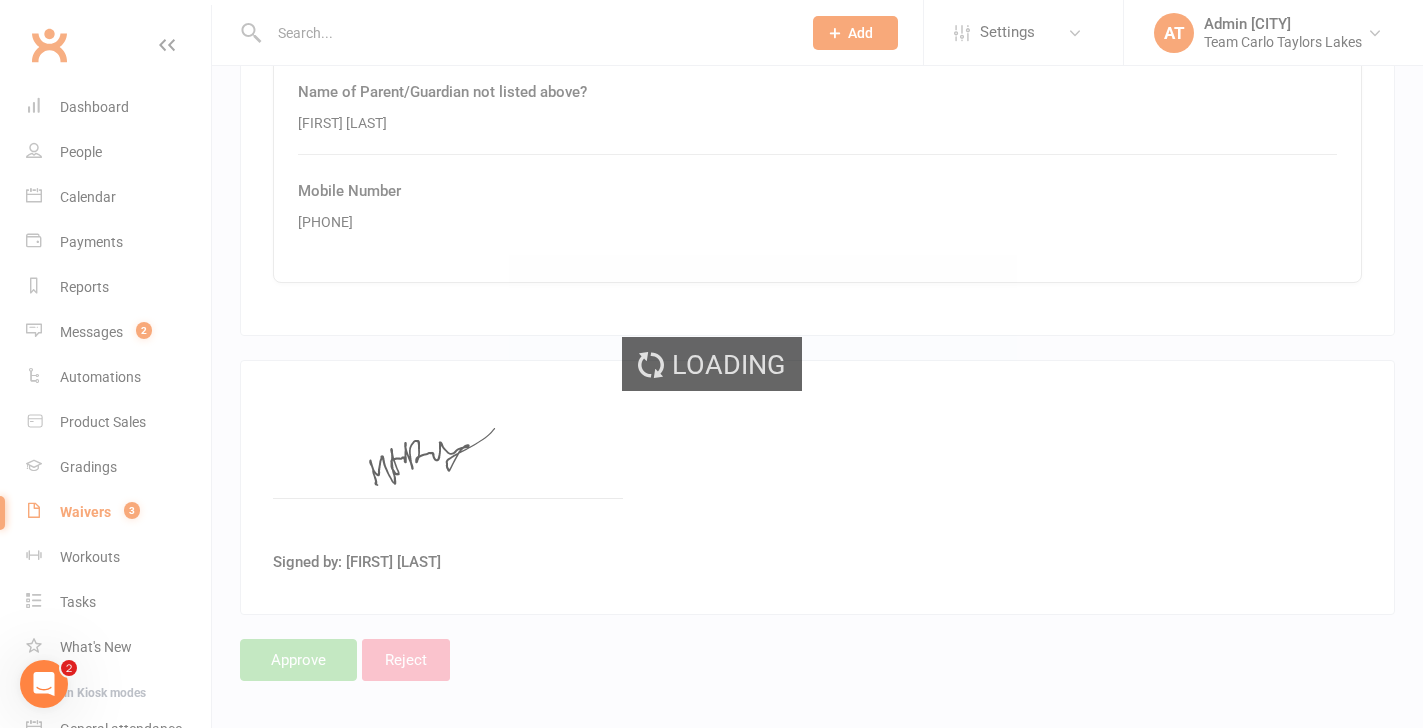 scroll, scrollTop: 0, scrollLeft: 0, axis: both 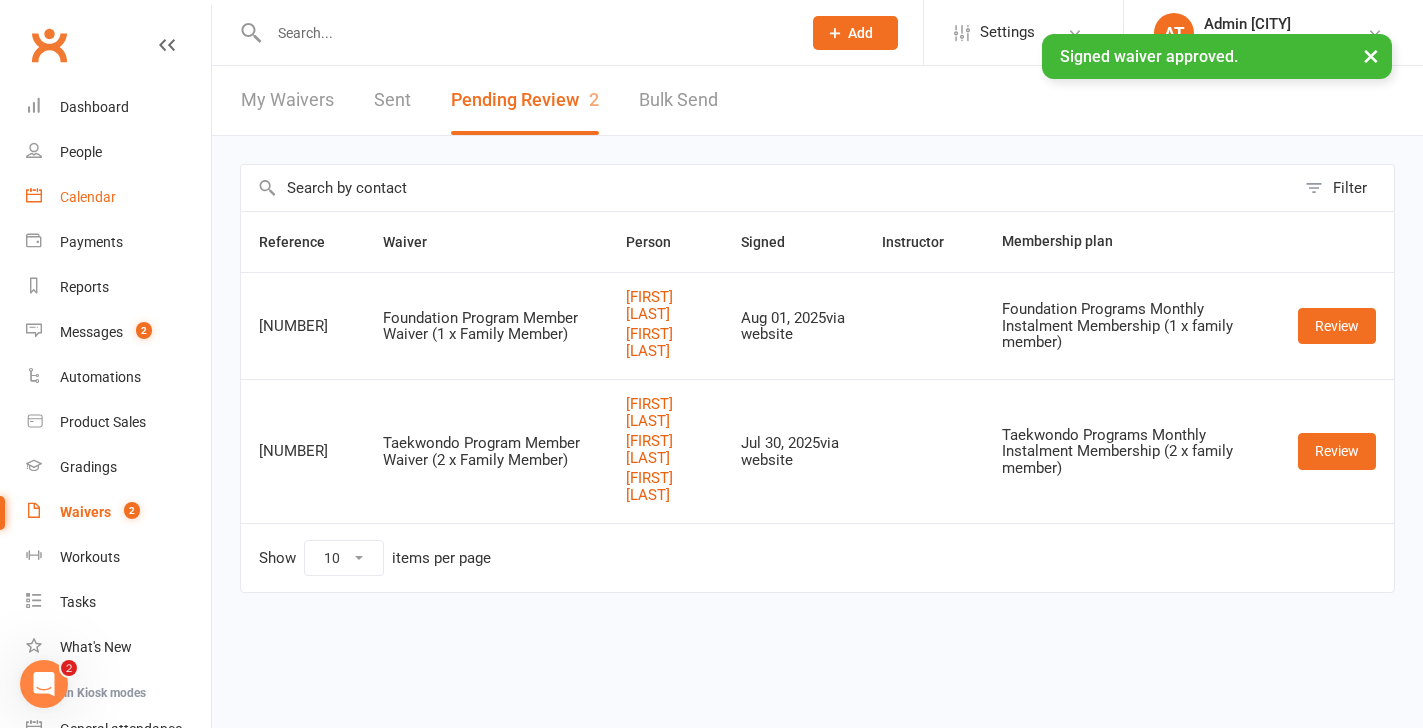 click on "Calendar" at bounding box center (88, 197) 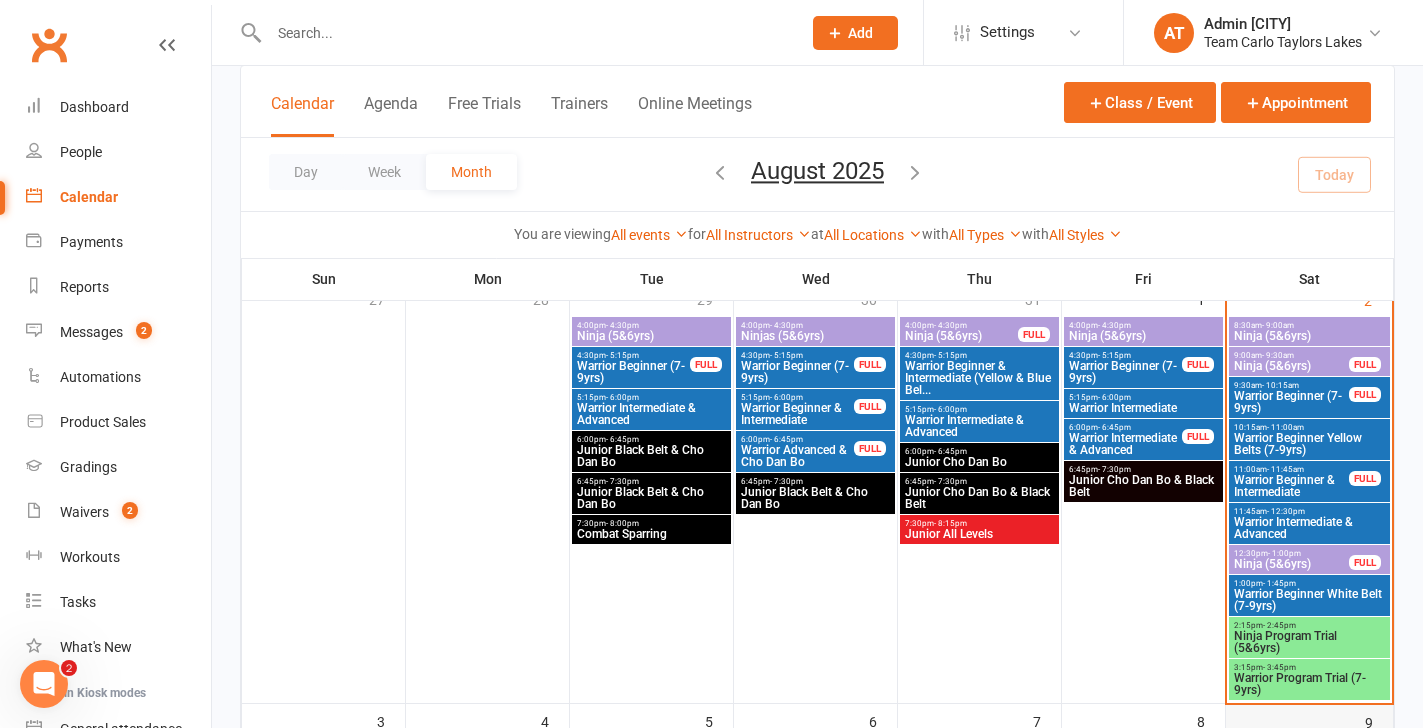 scroll, scrollTop: 76, scrollLeft: 0, axis: vertical 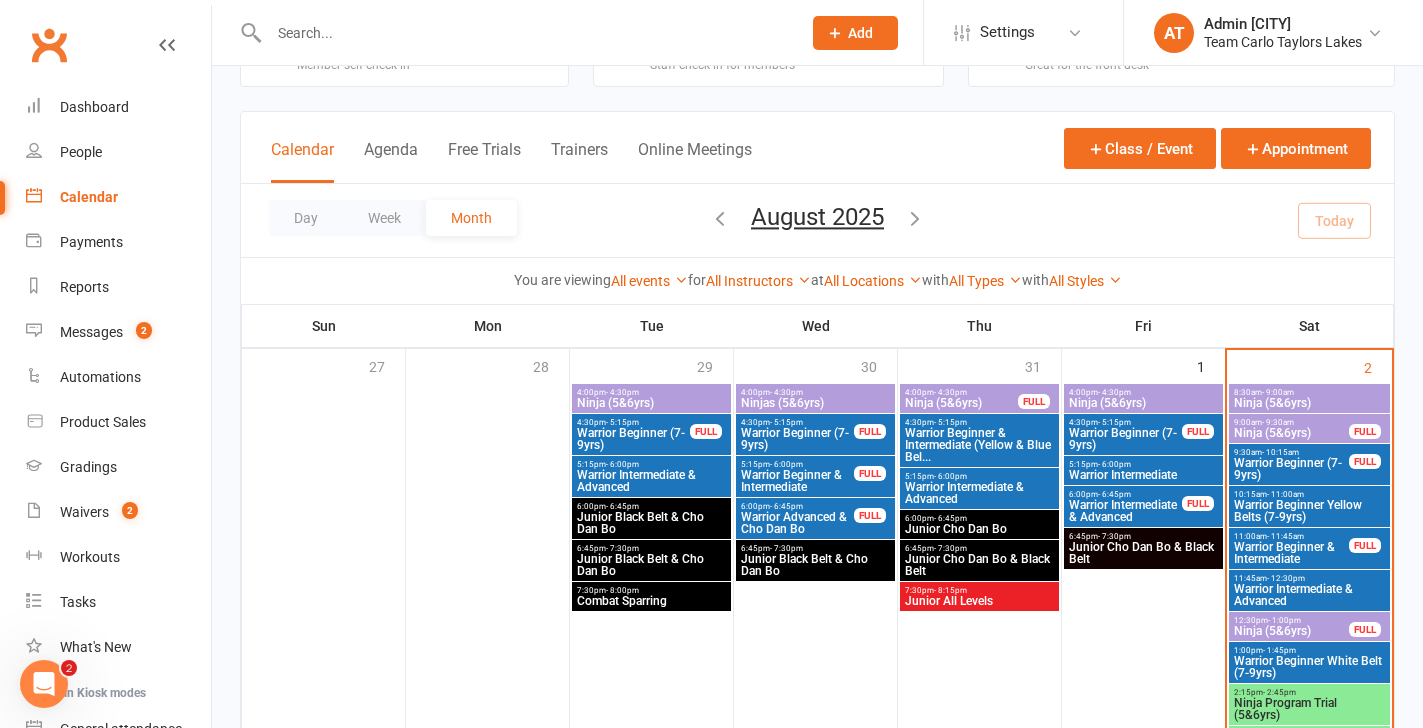 click on "- 9:00am" at bounding box center (1278, 392) 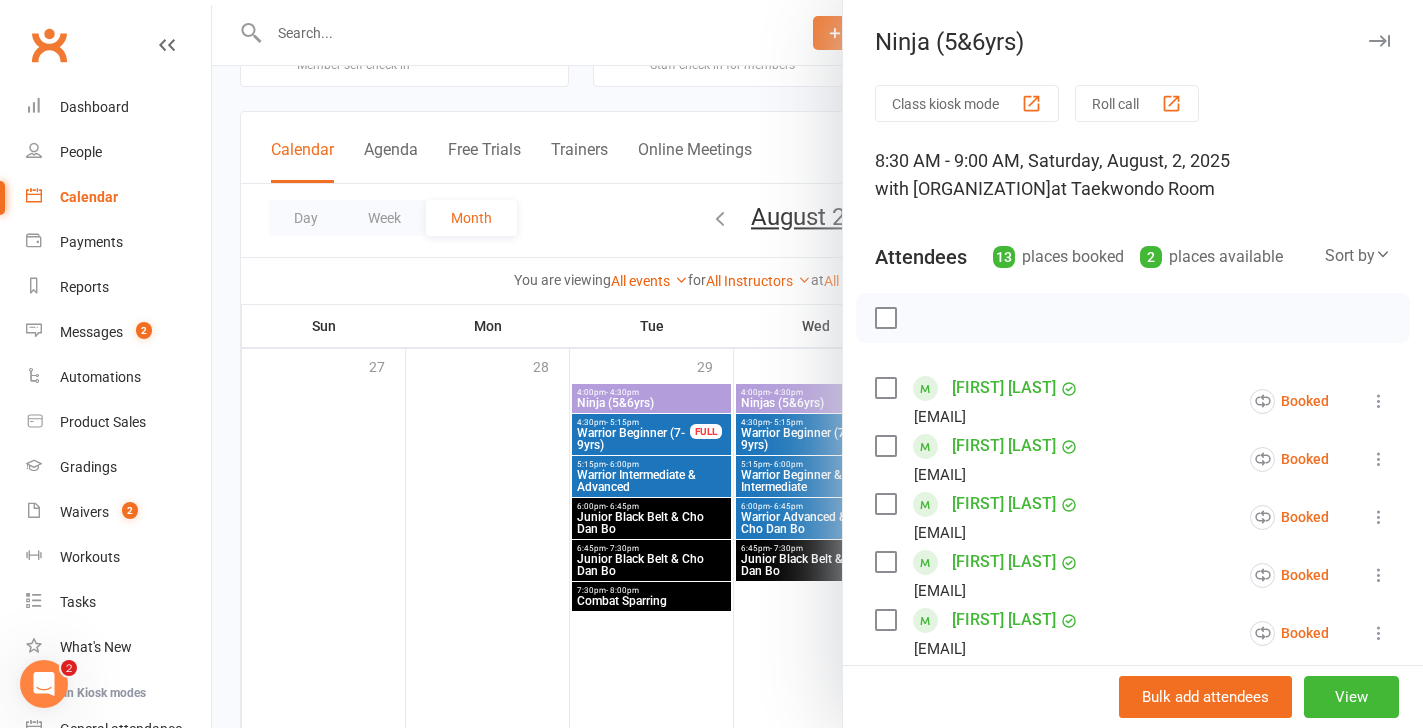 click on "Roll call" at bounding box center (1137, 103) 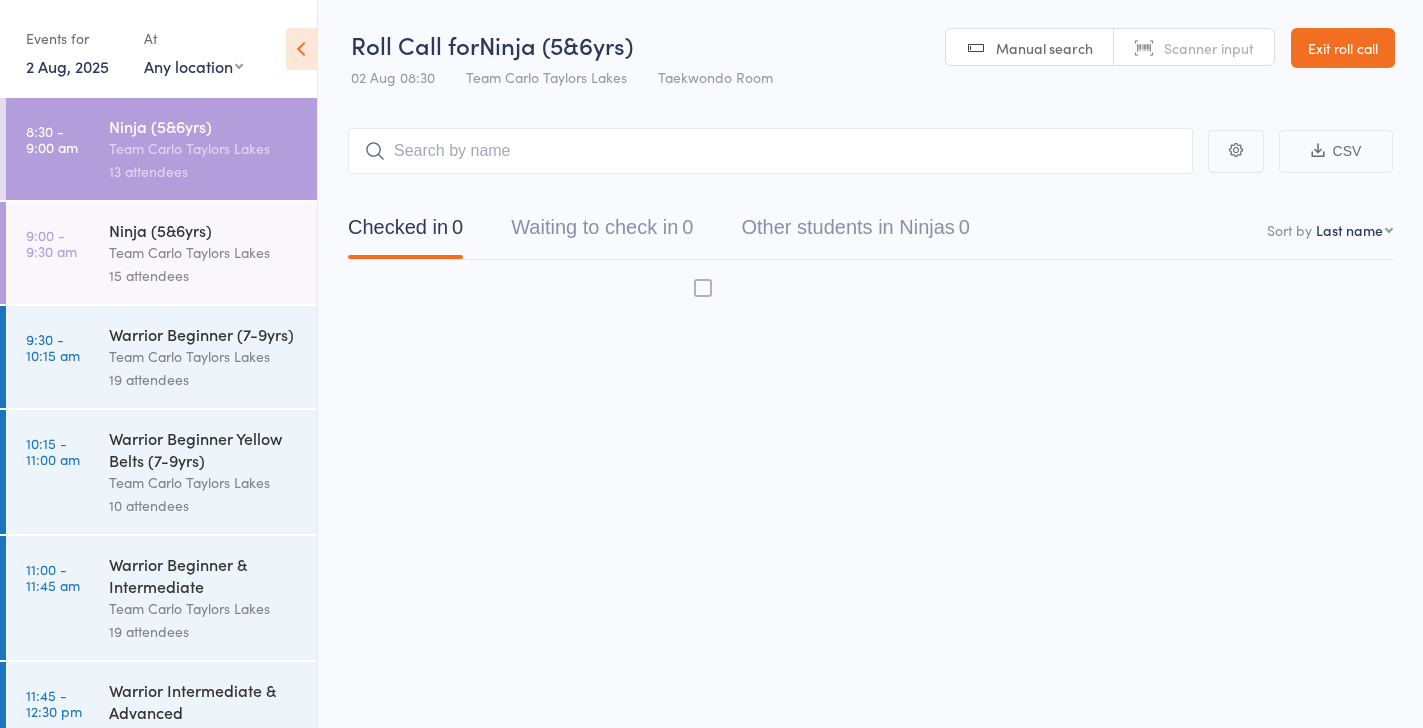 scroll, scrollTop: 0, scrollLeft: 0, axis: both 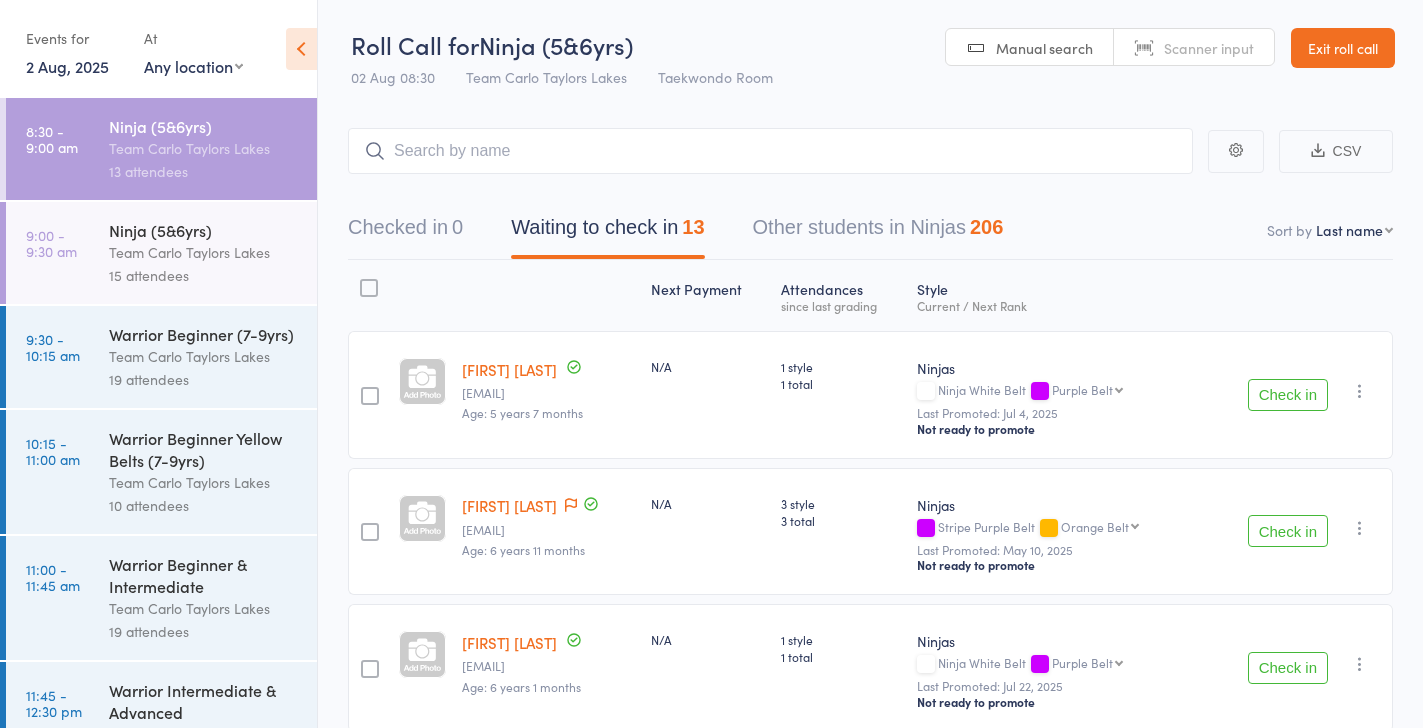 click on "First name Last name Birthday today? Behind on payments? Check in time Next payment date Next payment amount Membership name Membership expires Ready to grade Style and Rank Style attendance count All attendance count Last Promoted" at bounding box center [1354, 230] 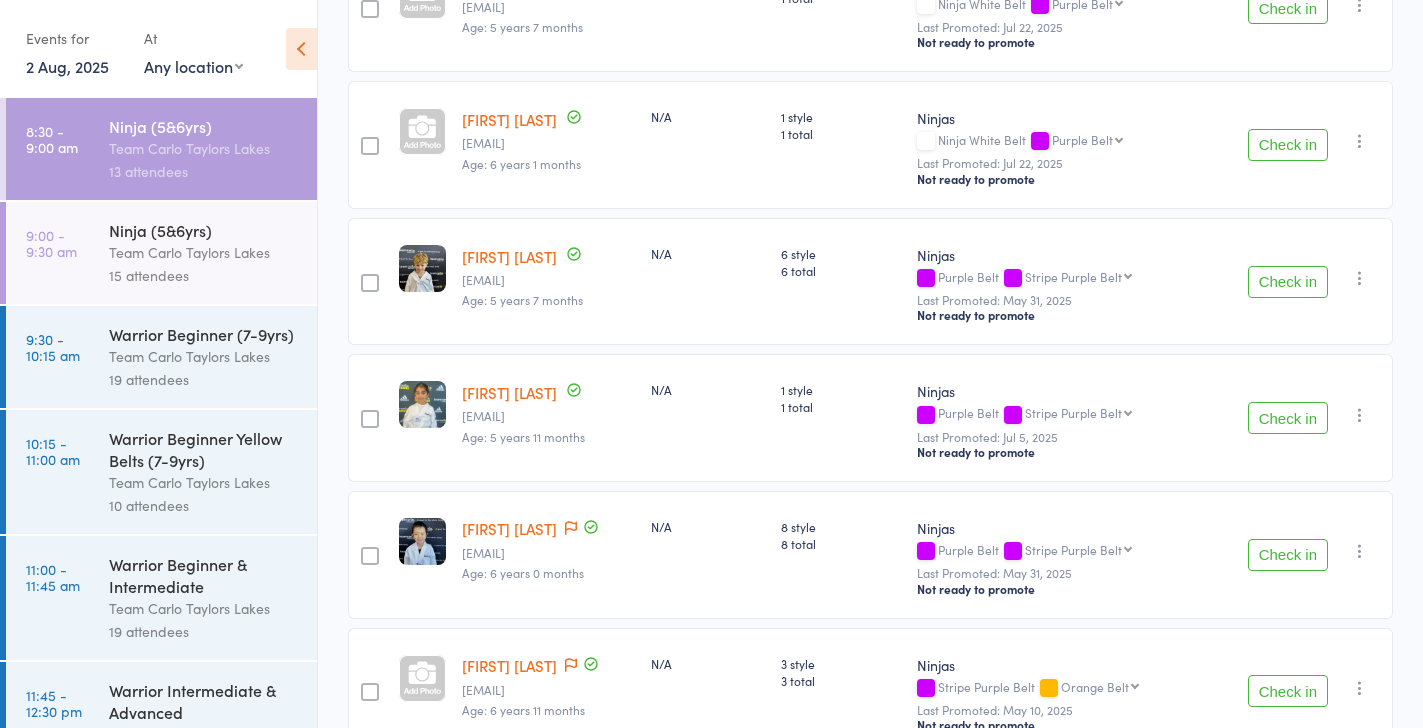 scroll, scrollTop: 524, scrollLeft: 0, axis: vertical 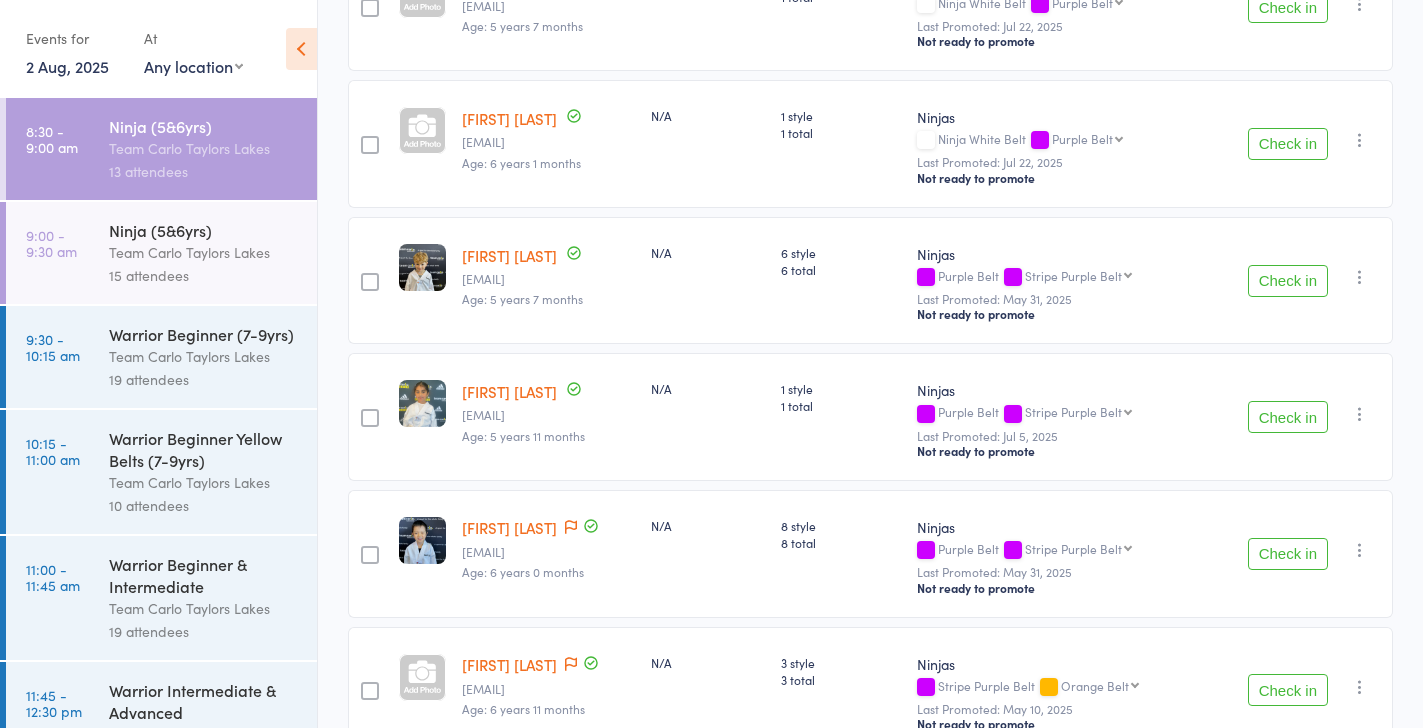 click on "2 Aug, 2025" at bounding box center (67, 66) 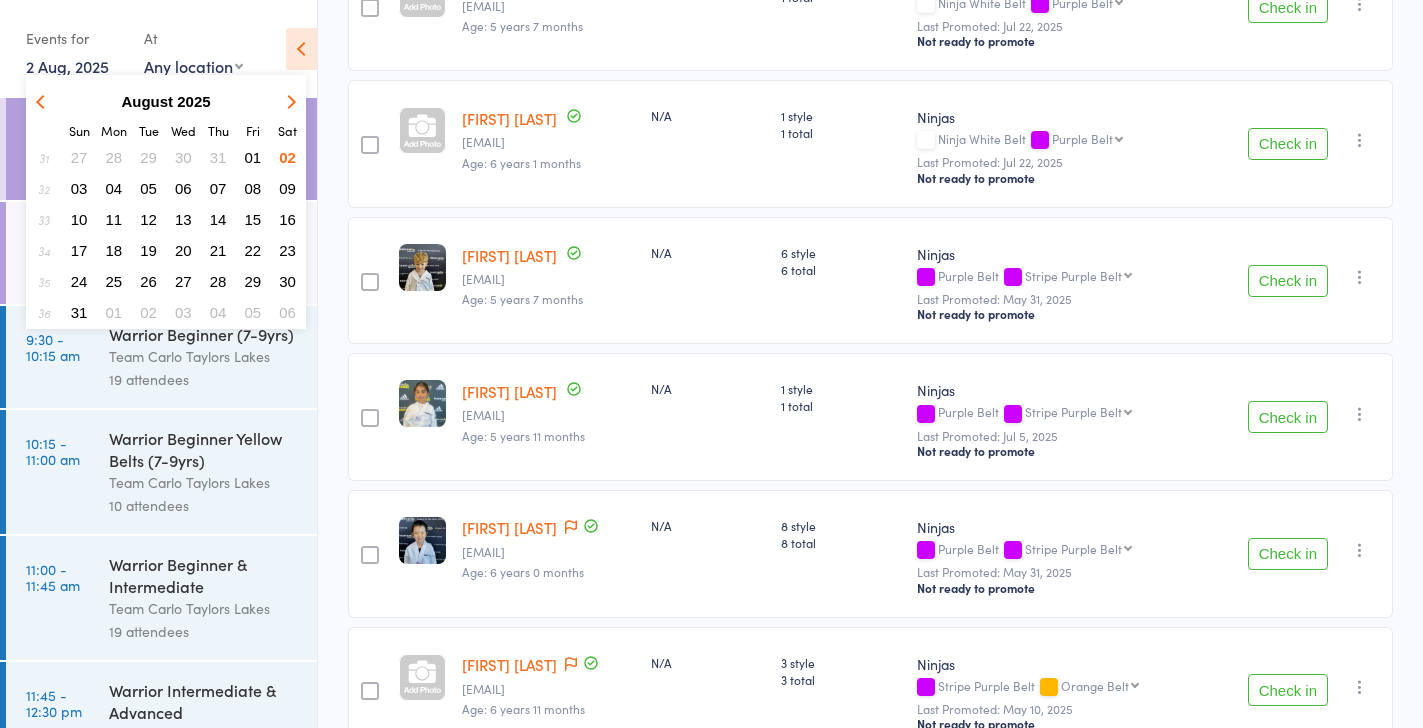 click on "01" at bounding box center [253, 157] 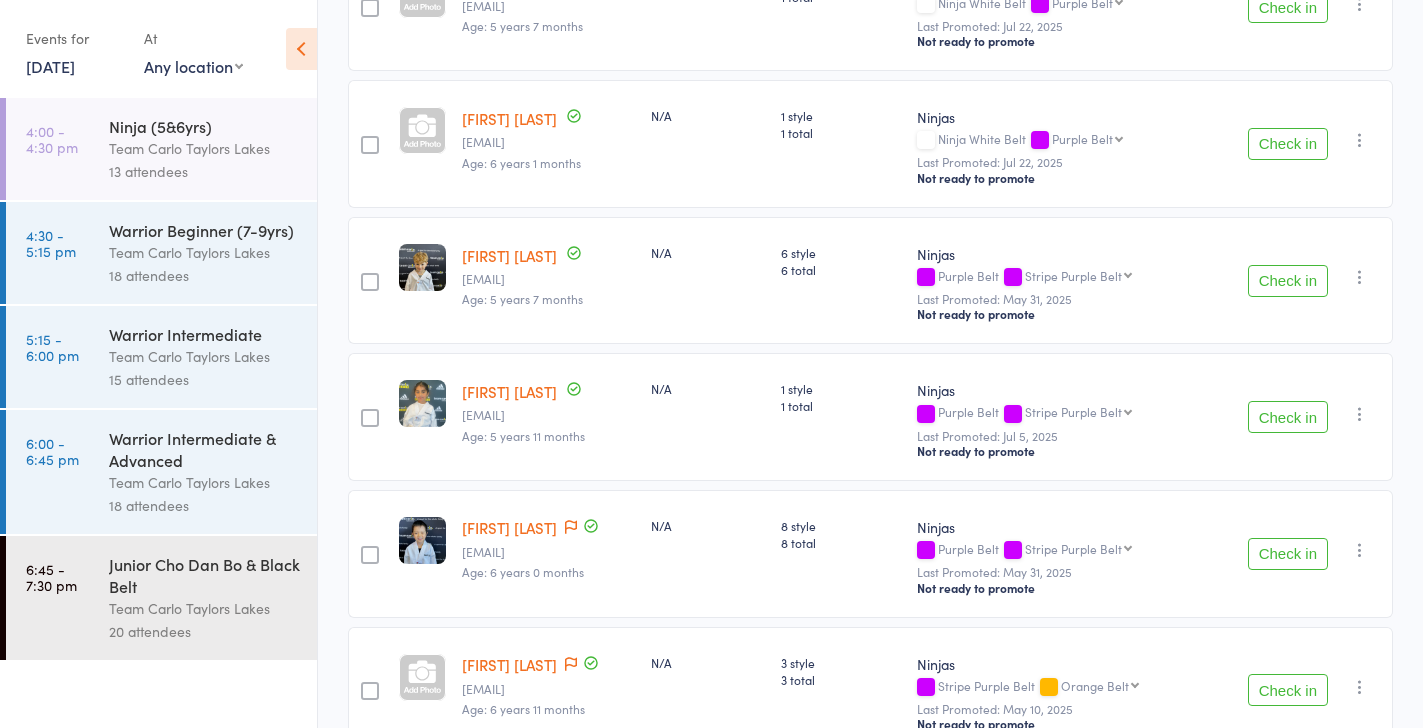 click on "Junior Cho Dan Bo & Black Belt" at bounding box center [204, 575] 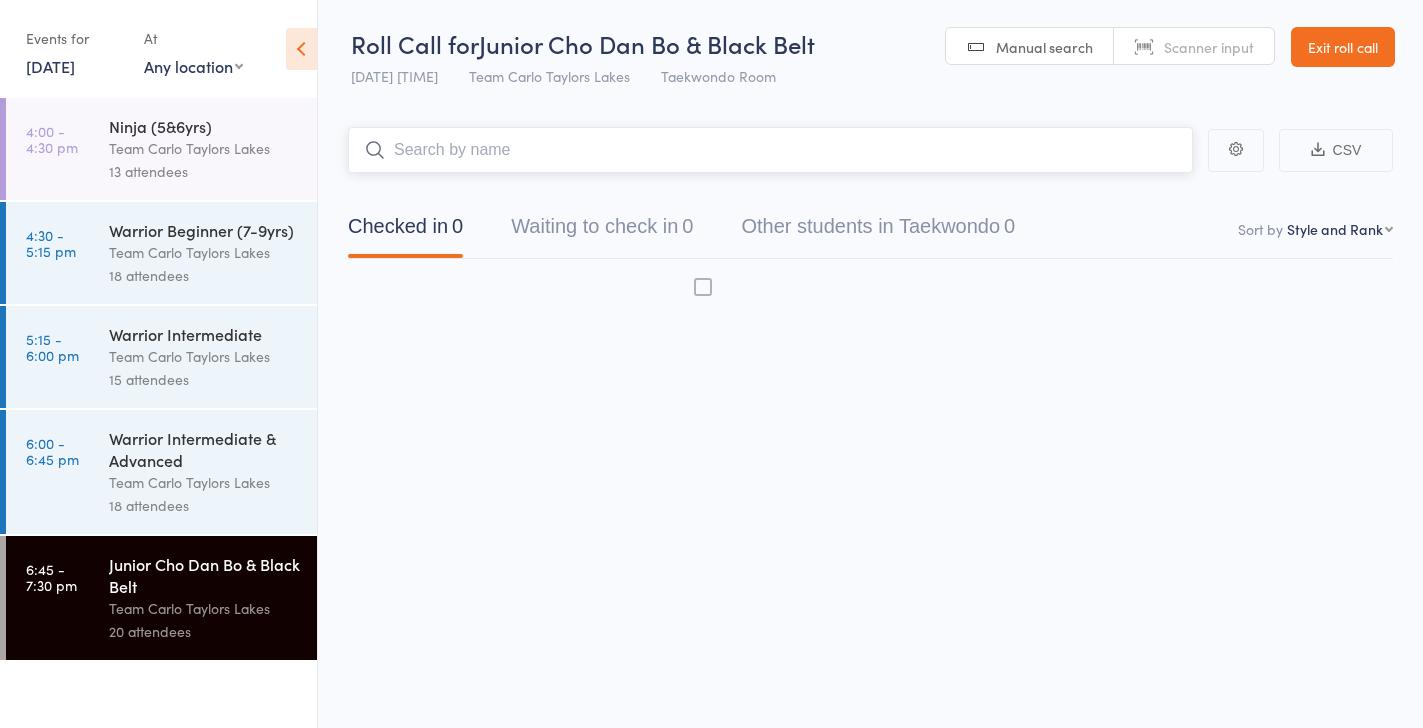 scroll, scrollTop: 1, scrollLeft: 0, axis: vertical 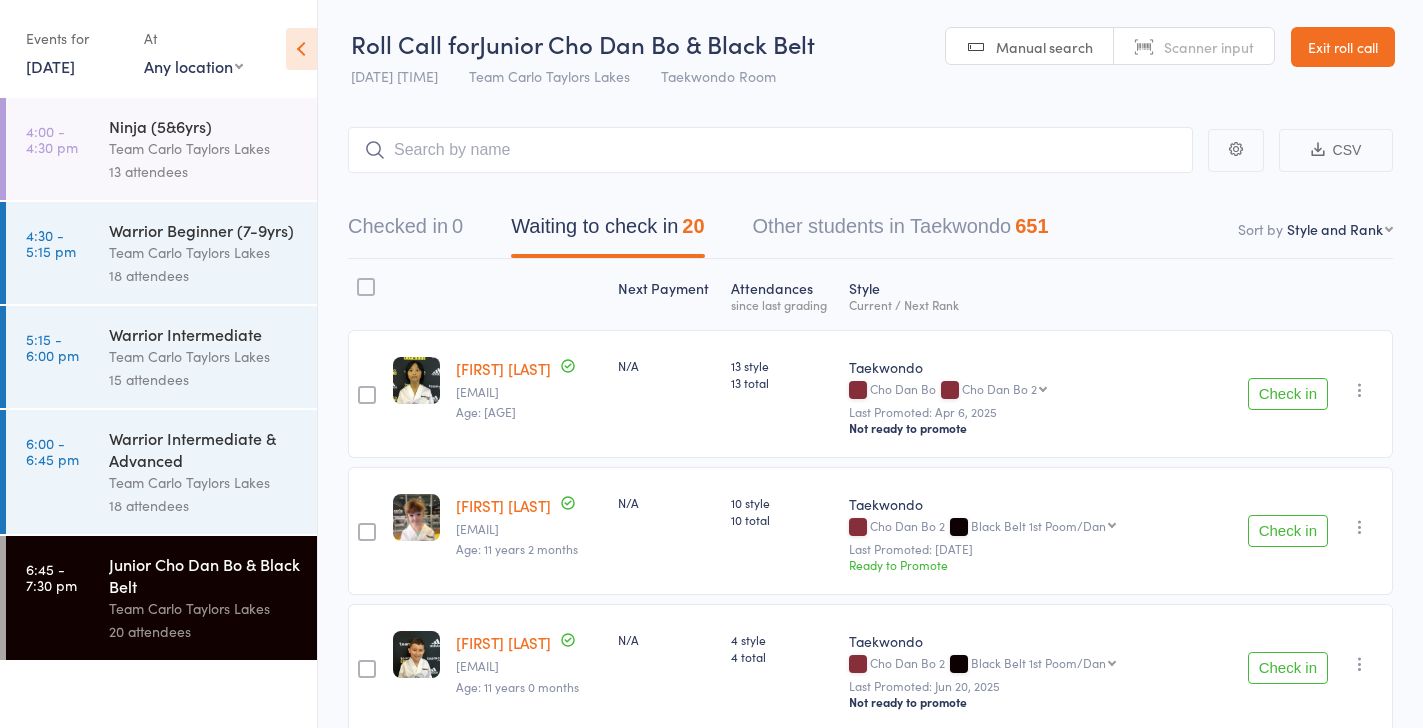 click on "Check in" at bounding box center (1288, 394) 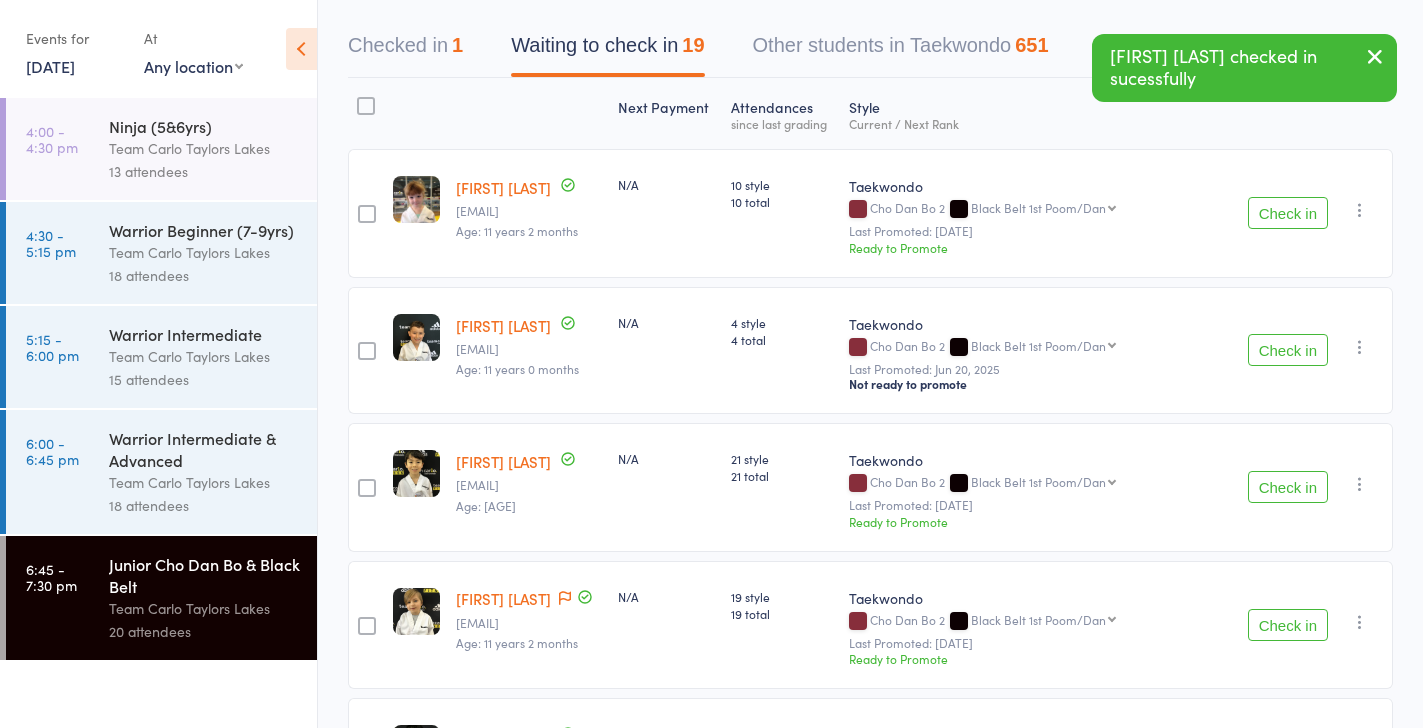 scroll, scrollTop: 184, scrollLeft: 0, axis: vertical 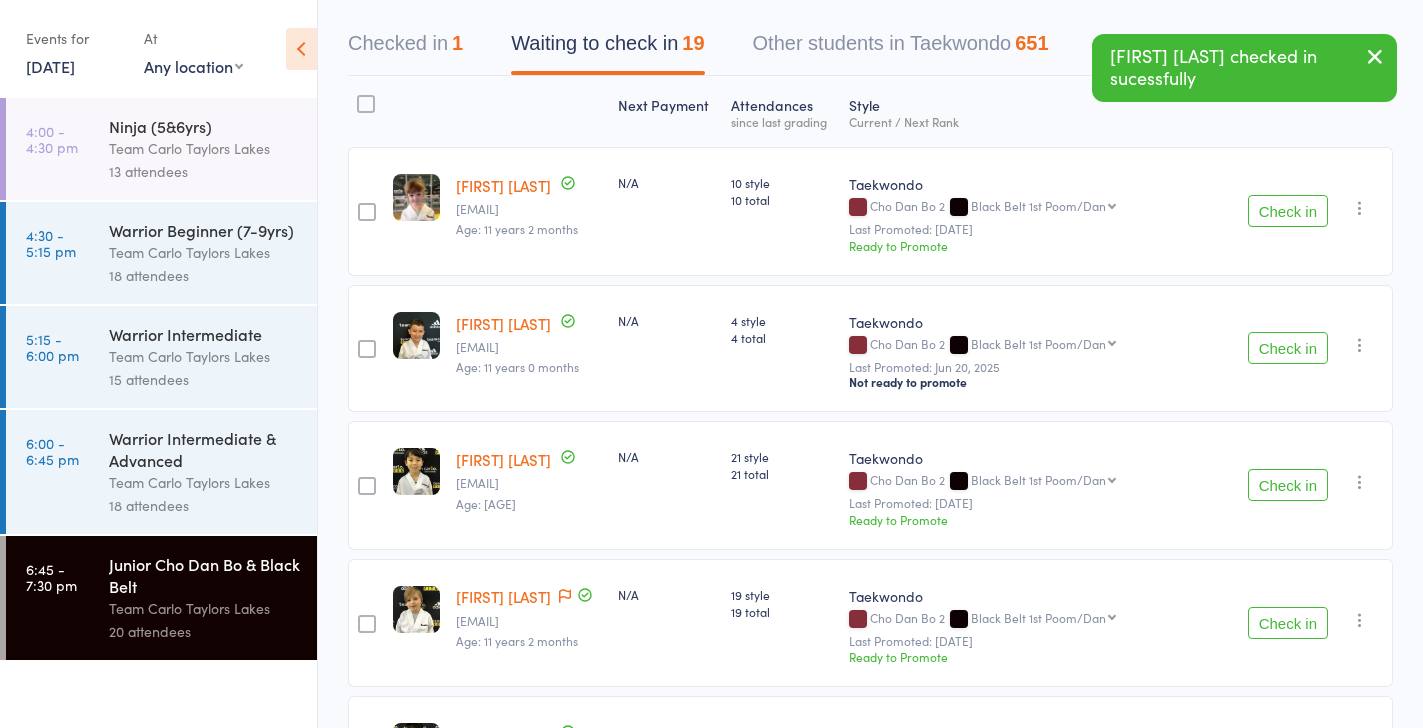 click on "Check in" at bounding box center (1288, 348) 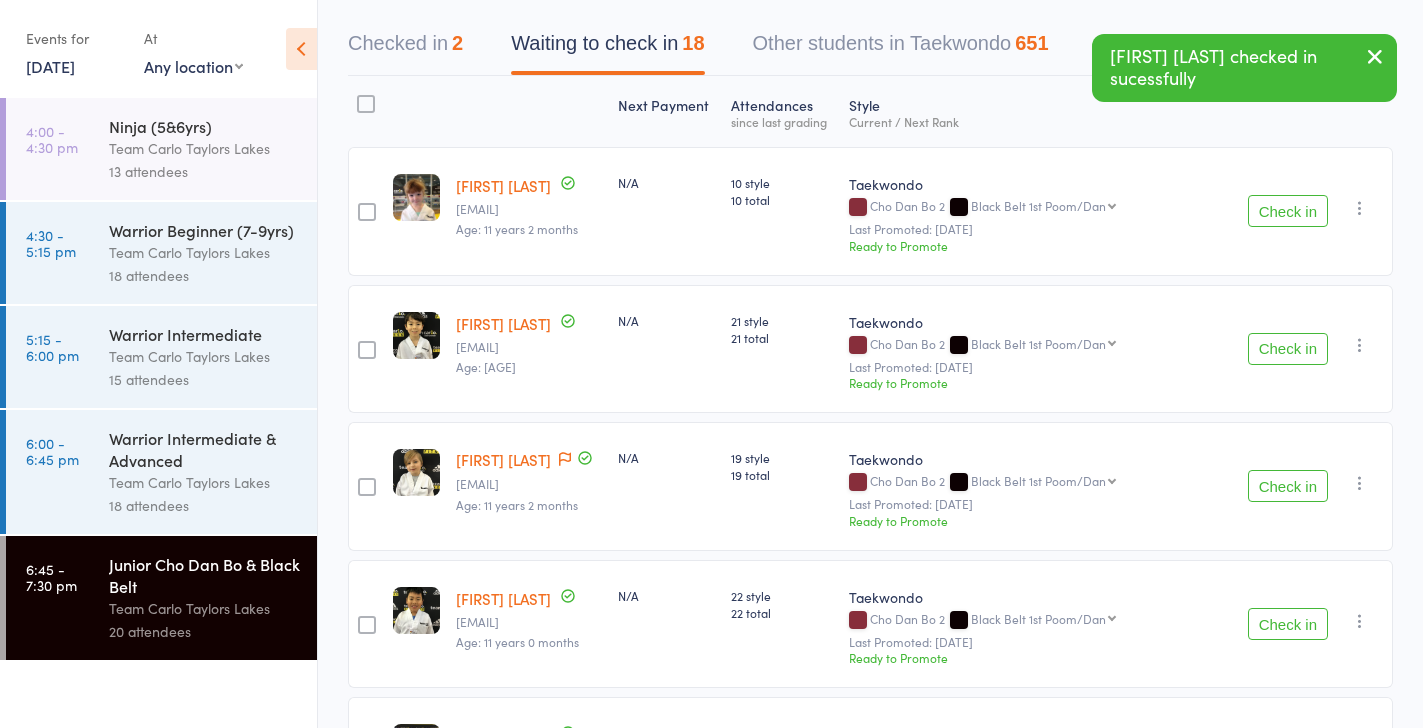 click on "Check in" at bounding box center (1288, 349) 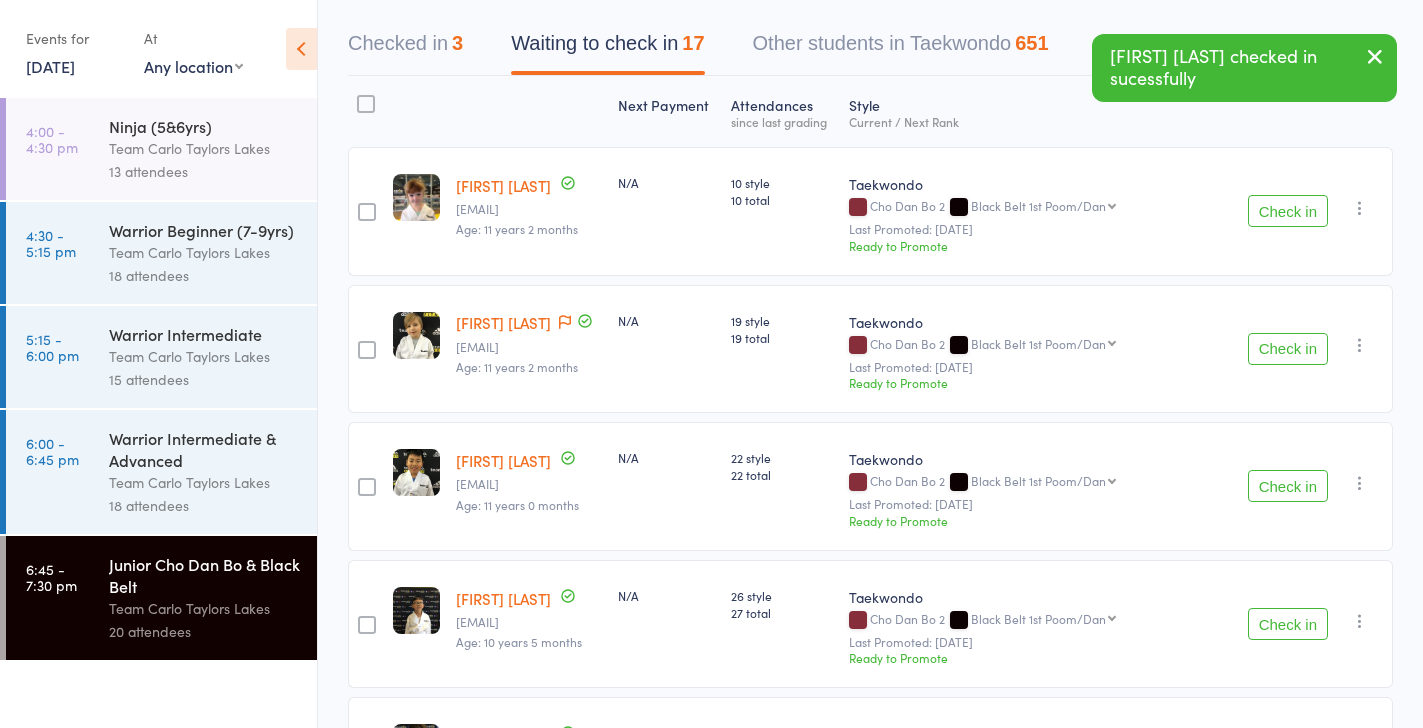 click on "Check in" at bounding box center (1288, 349) 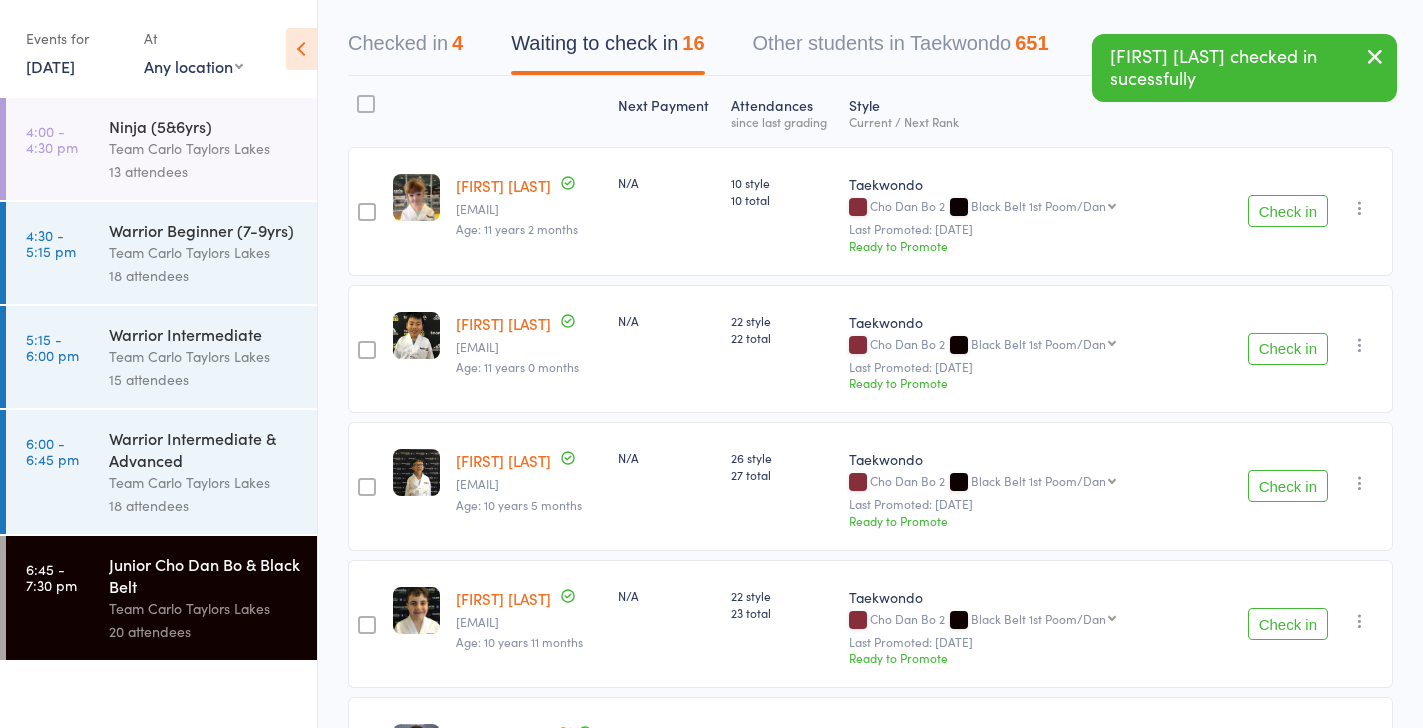 click on "Check in" at bounding box center (1288, 349) 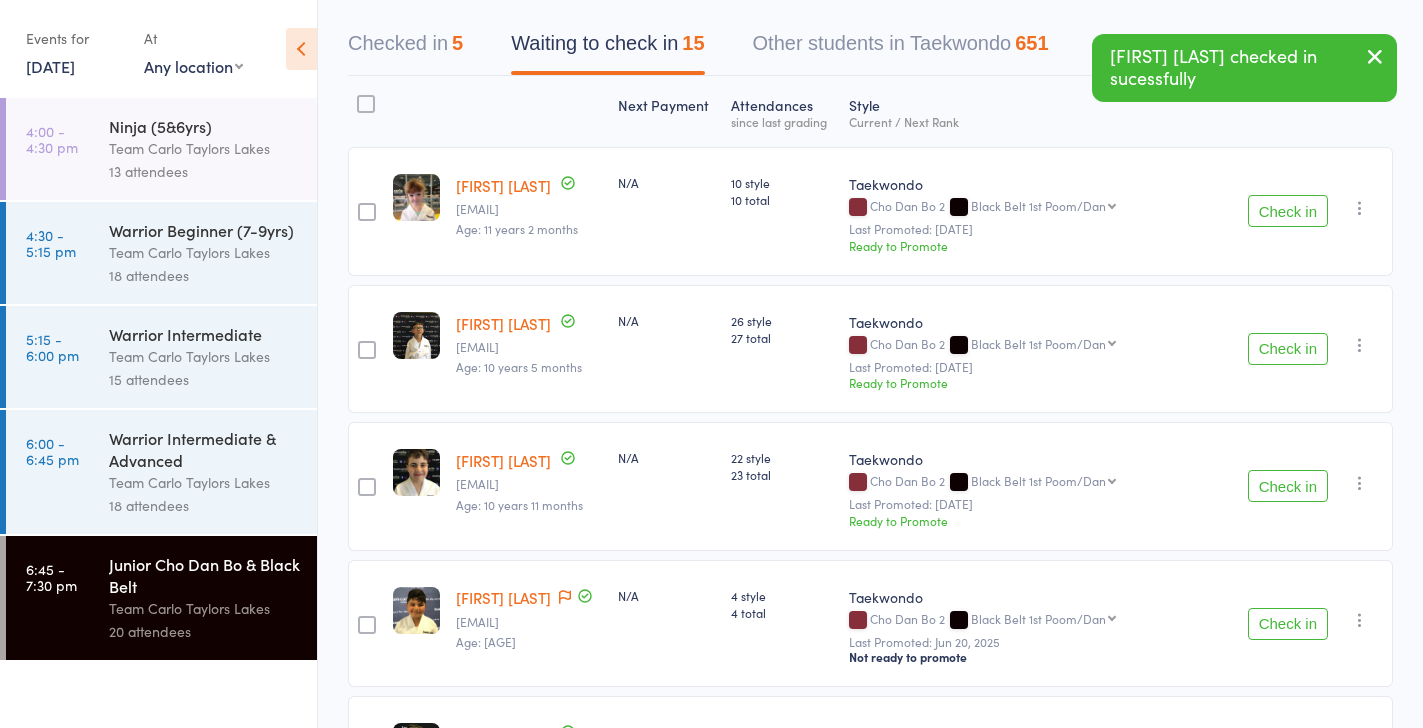 click on "Check in" at bounding box center (1288, 349) 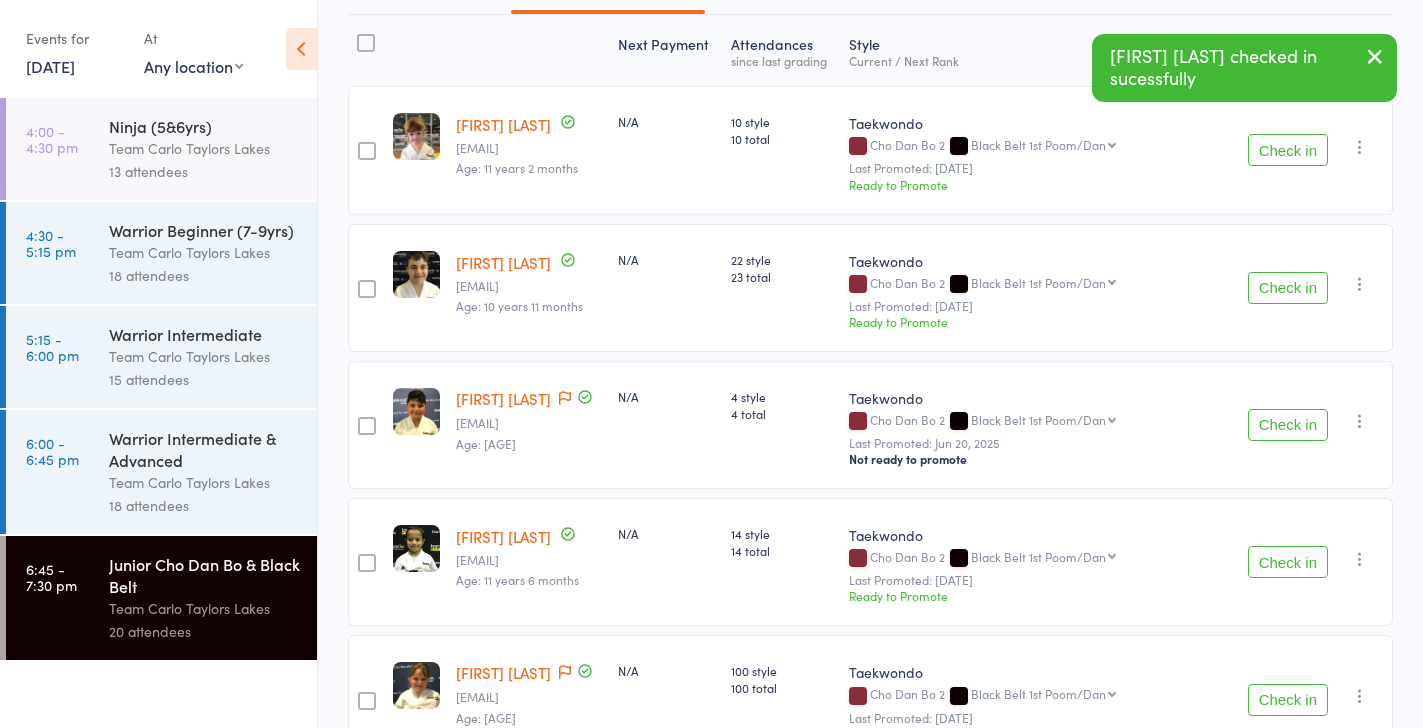 scroll, scrollTop: 252, scrollLeft: 0, axis: vertical 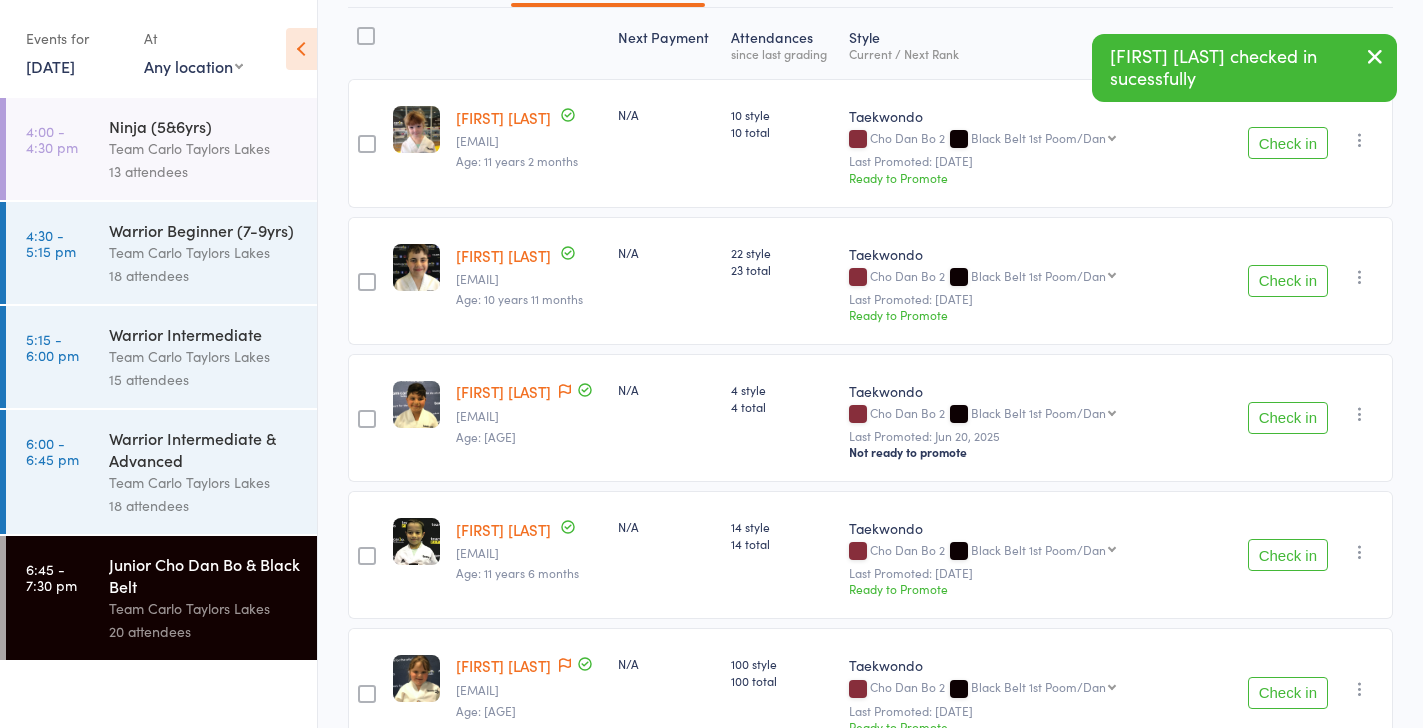 click on "Check in" at bounding box center [1288, 418] 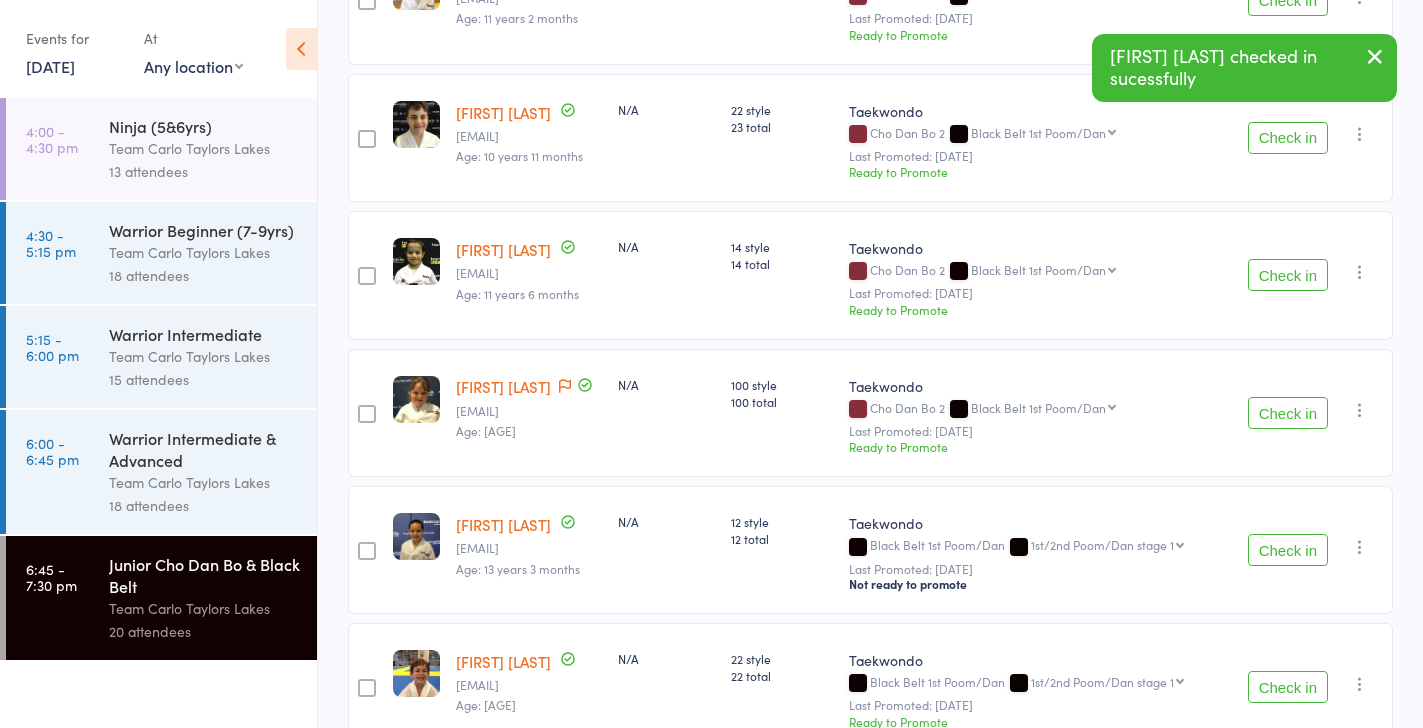 scroll, scrollTop: 397, scrollLeft: 0, axis: vertical 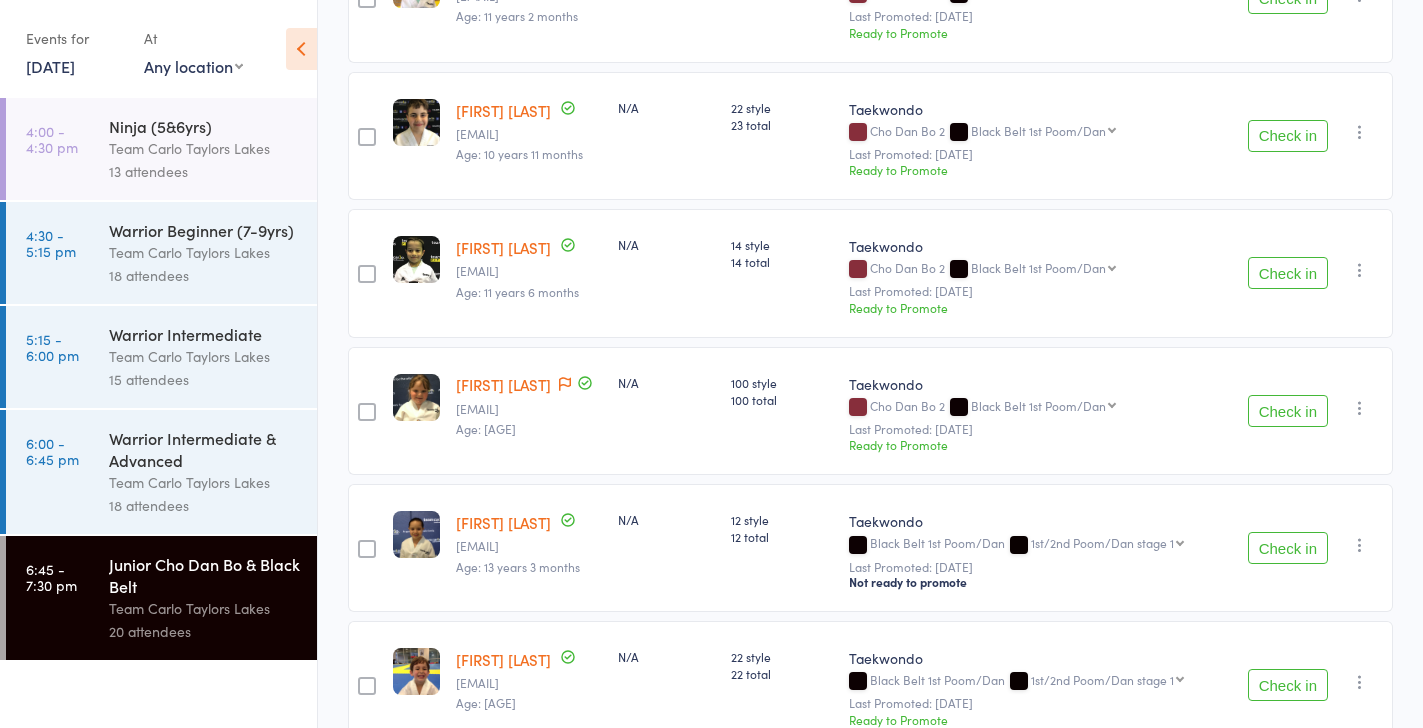 click on "Check in" at bounding box center [1288, 411] 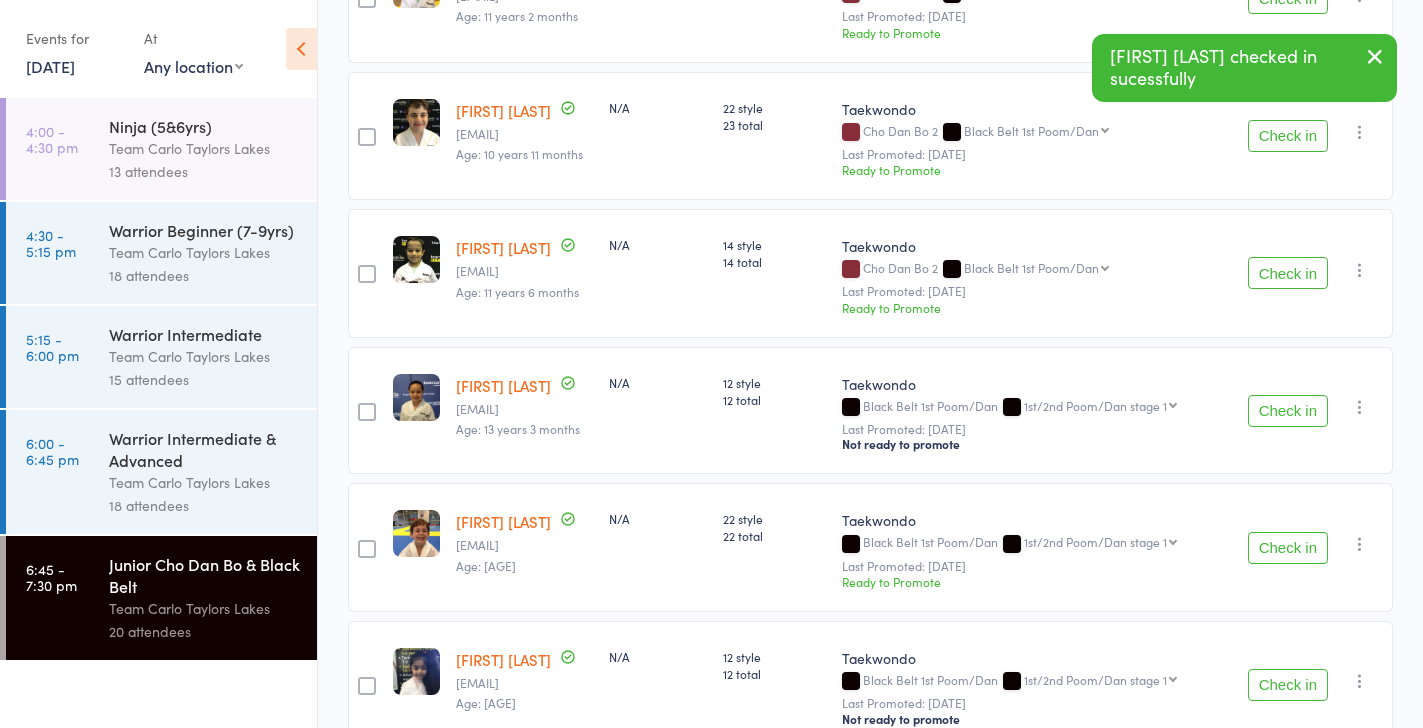 click on "Check in" at bounding box center (1288, 411) 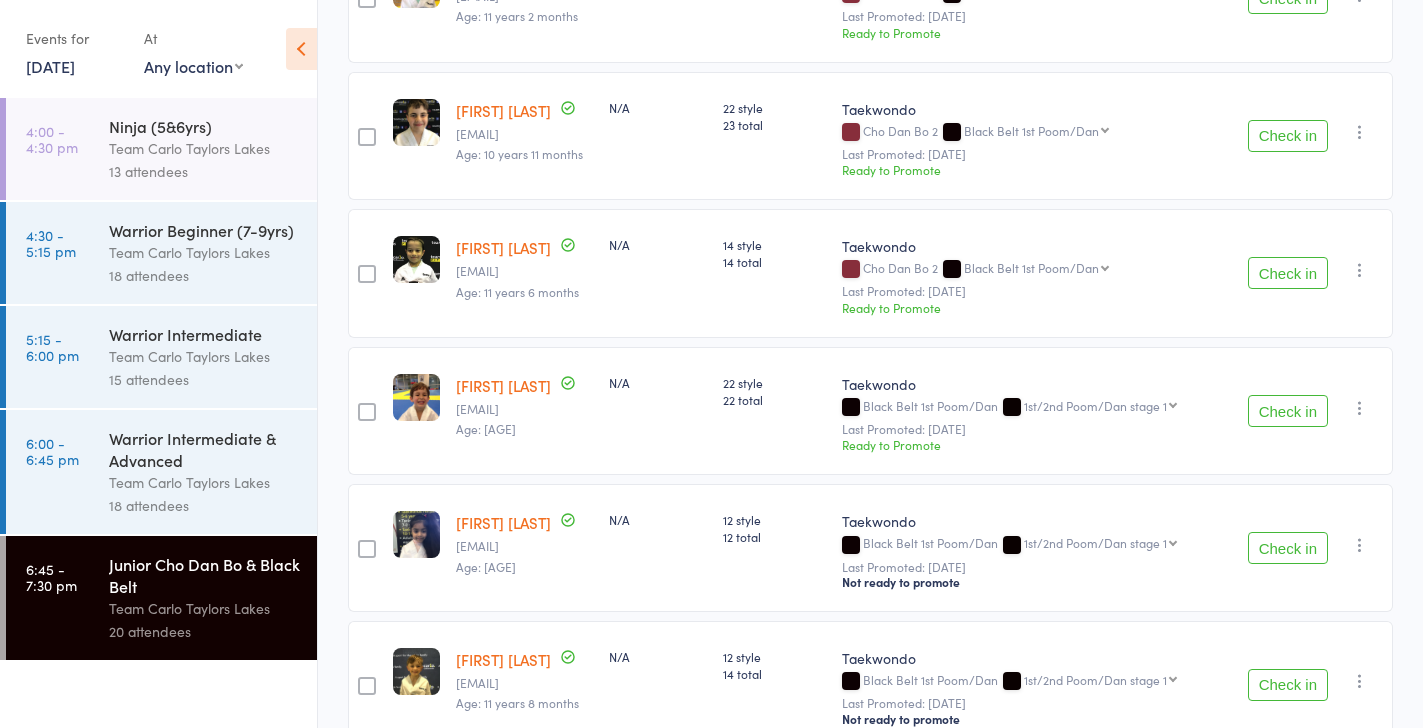 click on "Check in" at bounding box center (1288, 411) 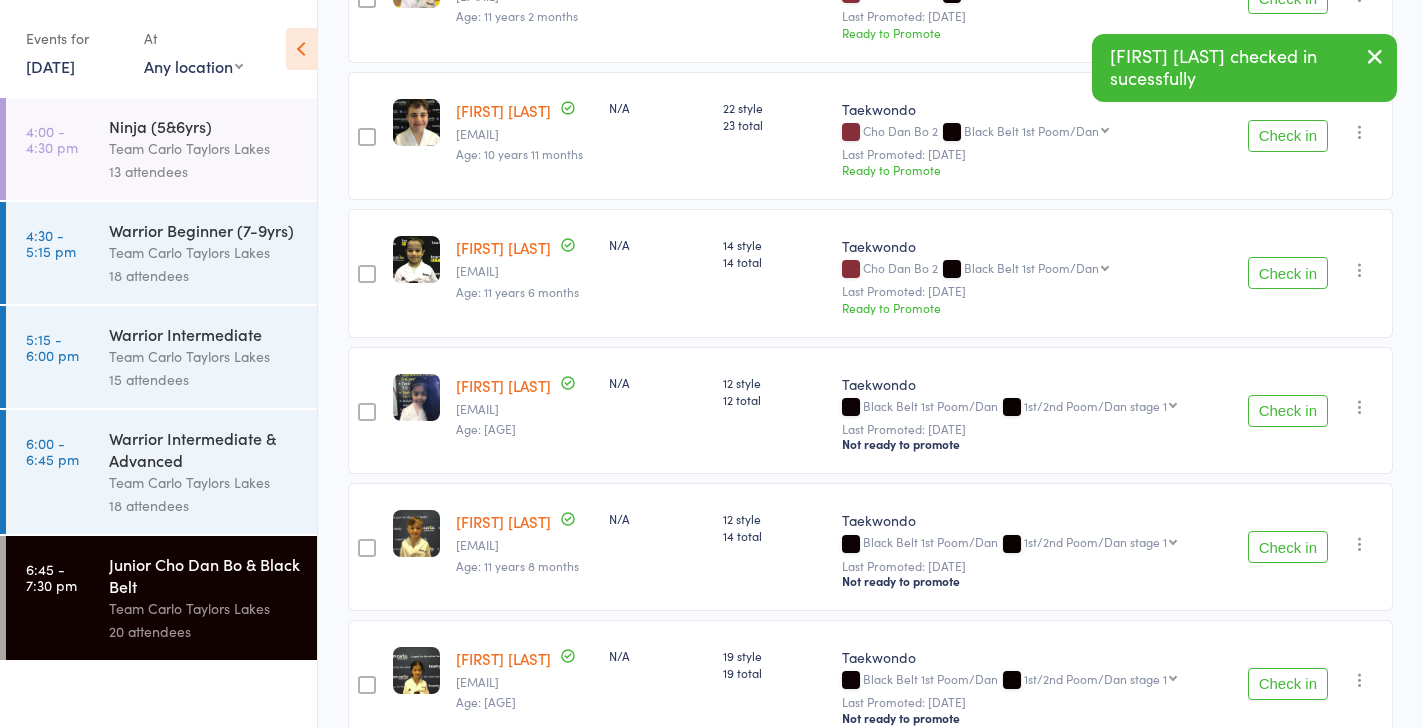 click on "Check in" at bounding box center [1288, 411] 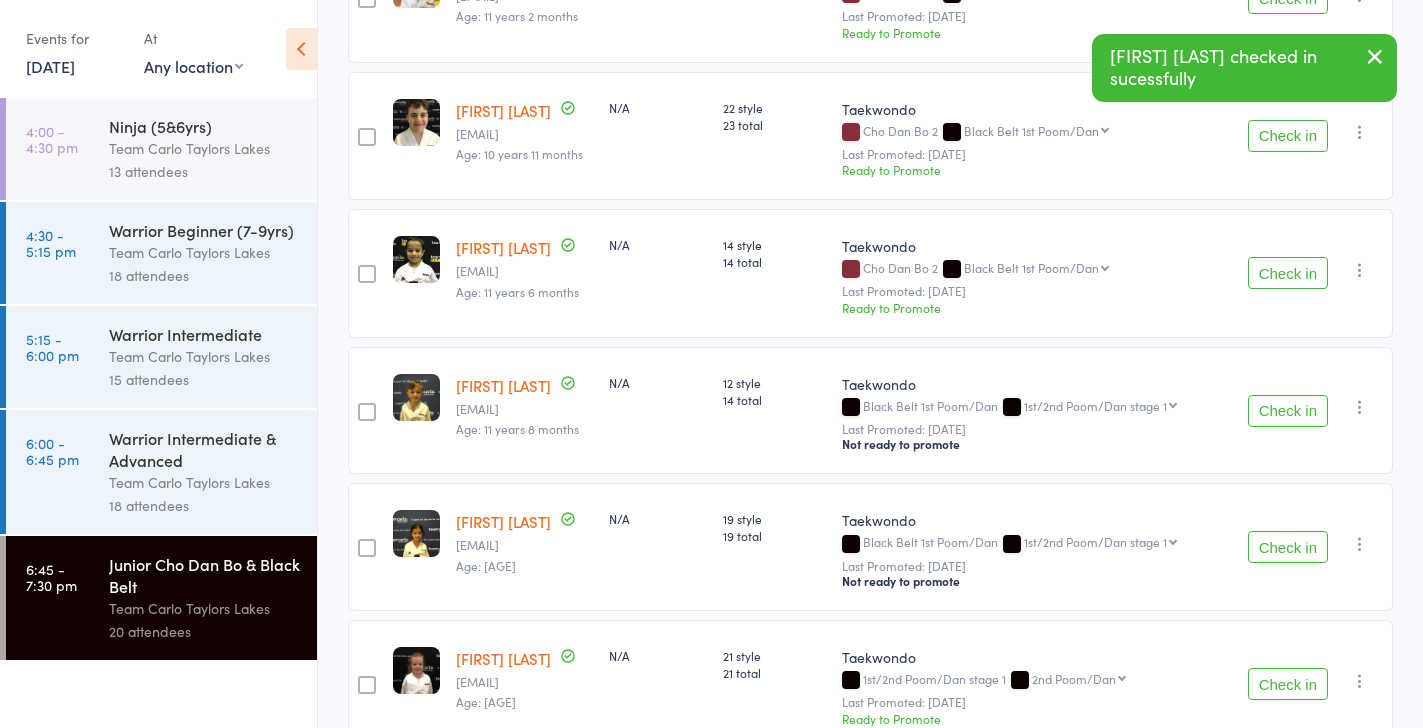 click on "Check in" at bounding box center (1288, 411) 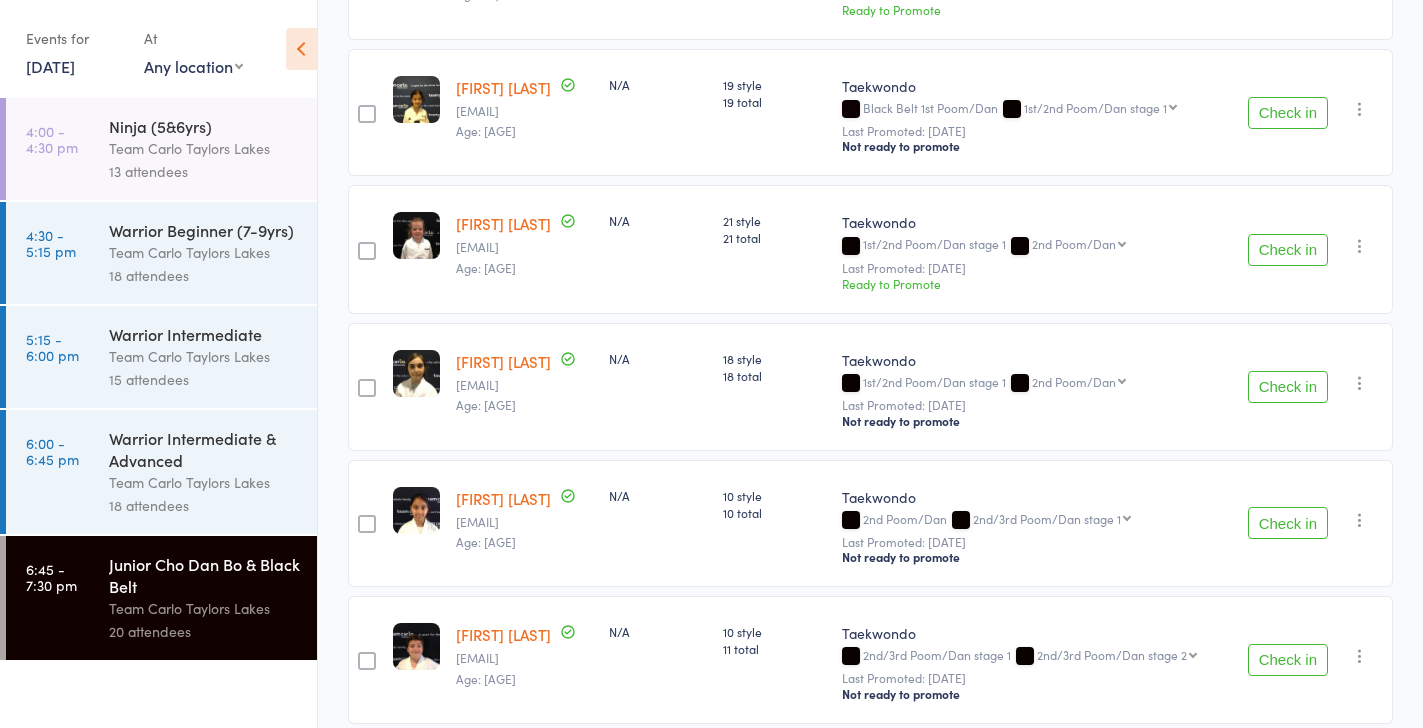 scroll, scrollTop: 707, scrollLeft: 0, axis: vertical 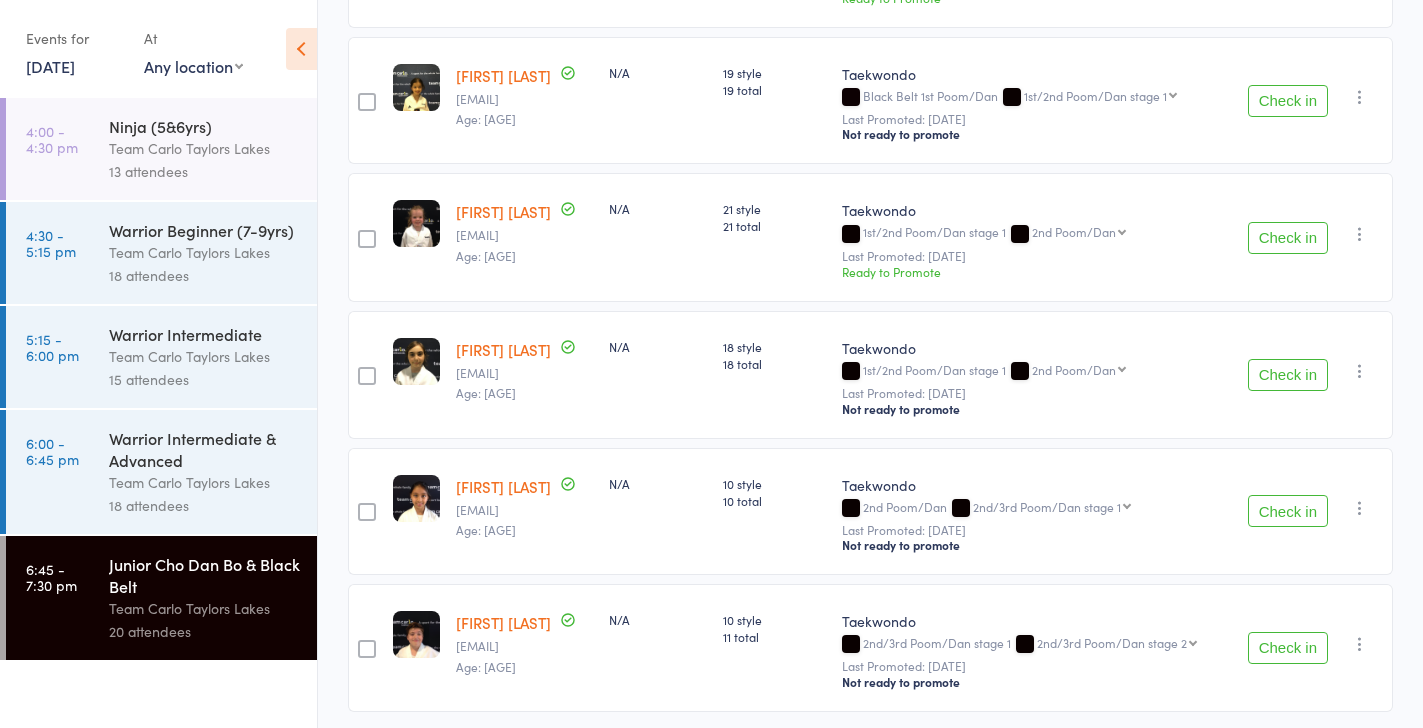 click on "Check in" at bounding box center (1288, 375) 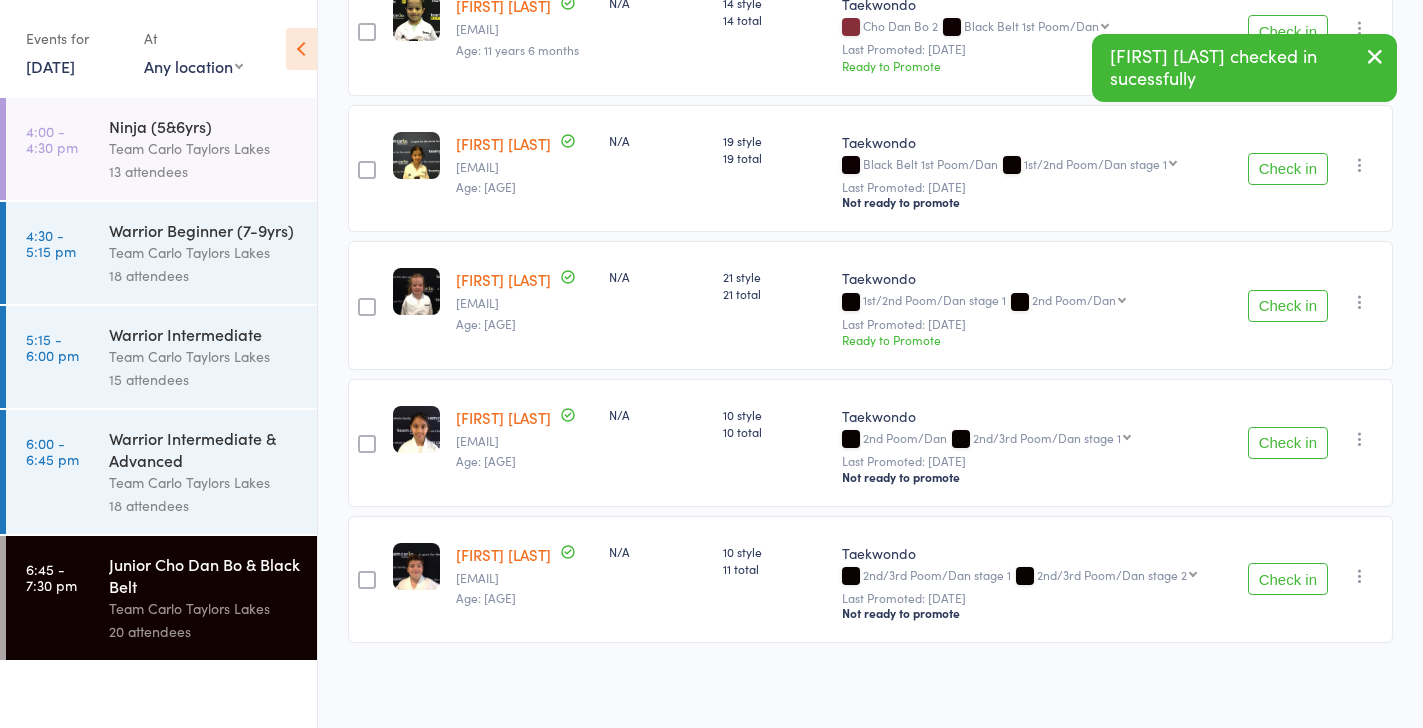 click on "Check in" at bounding box center (1288, 443) 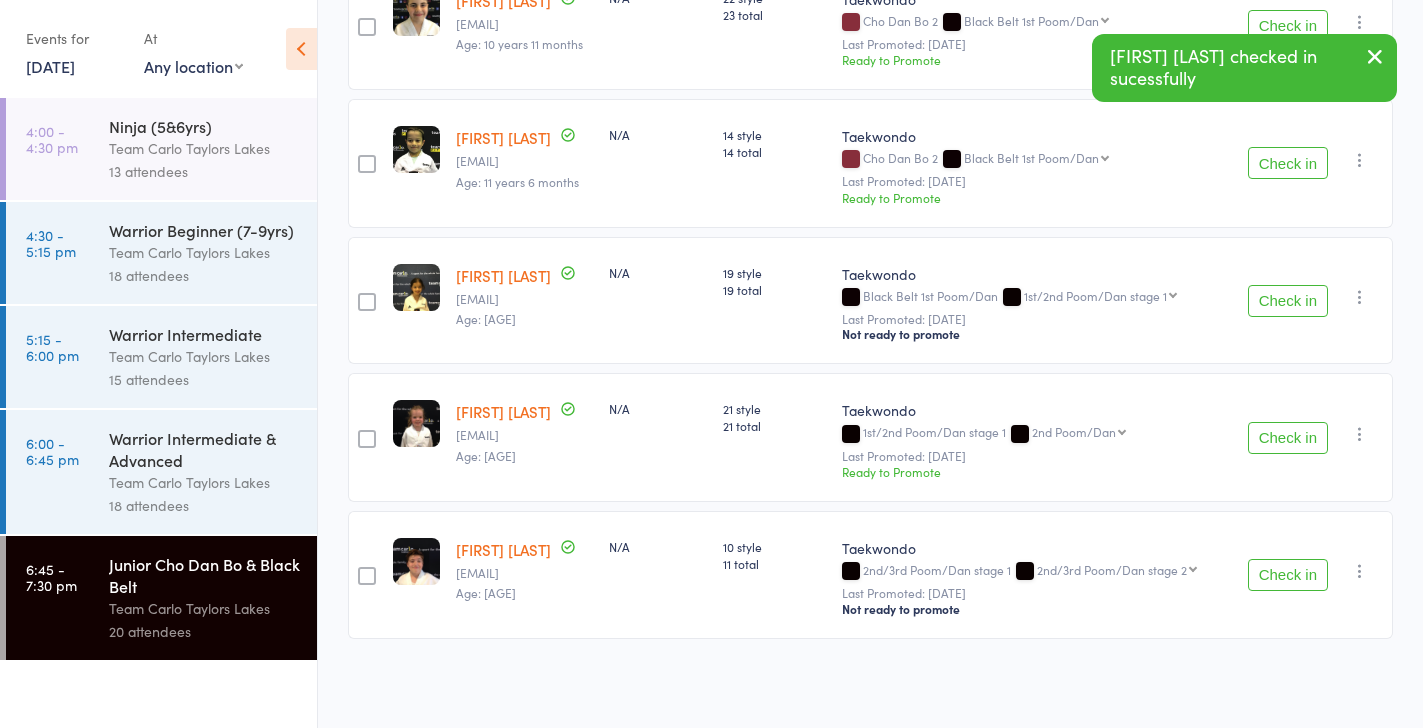 scroll, scrollTop: 502, scrollLeft: 0, axis: vertical 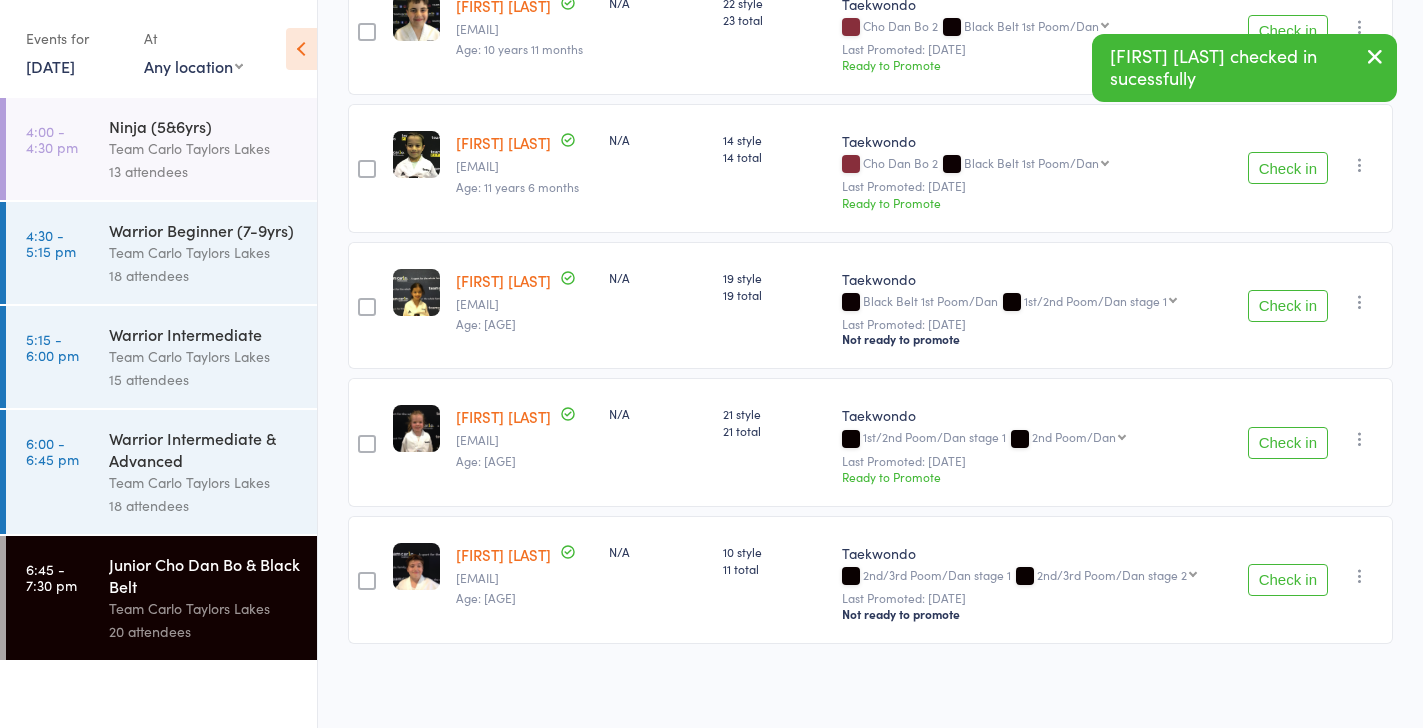 click on "Check in" at bounding box center (1288, 580) 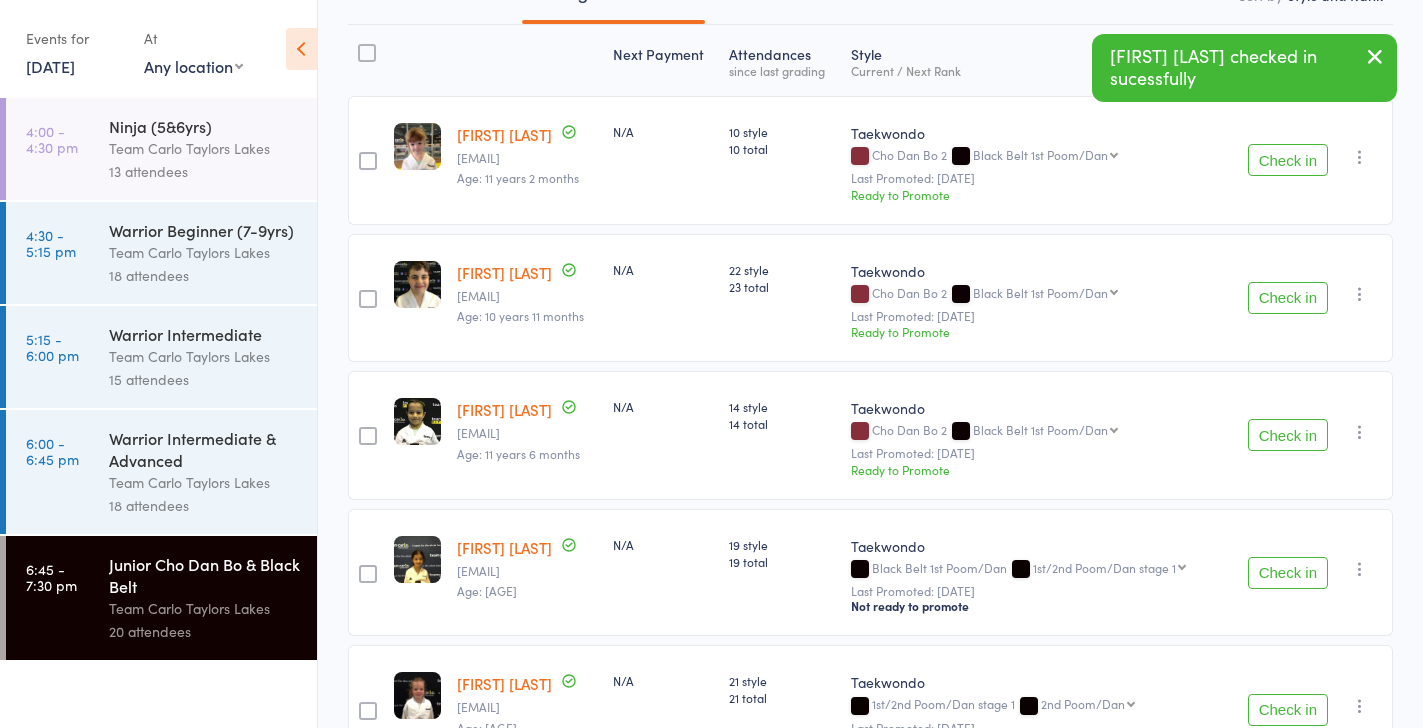 scroll, scrollTop: 0, scrollLeft: 0, axis: both 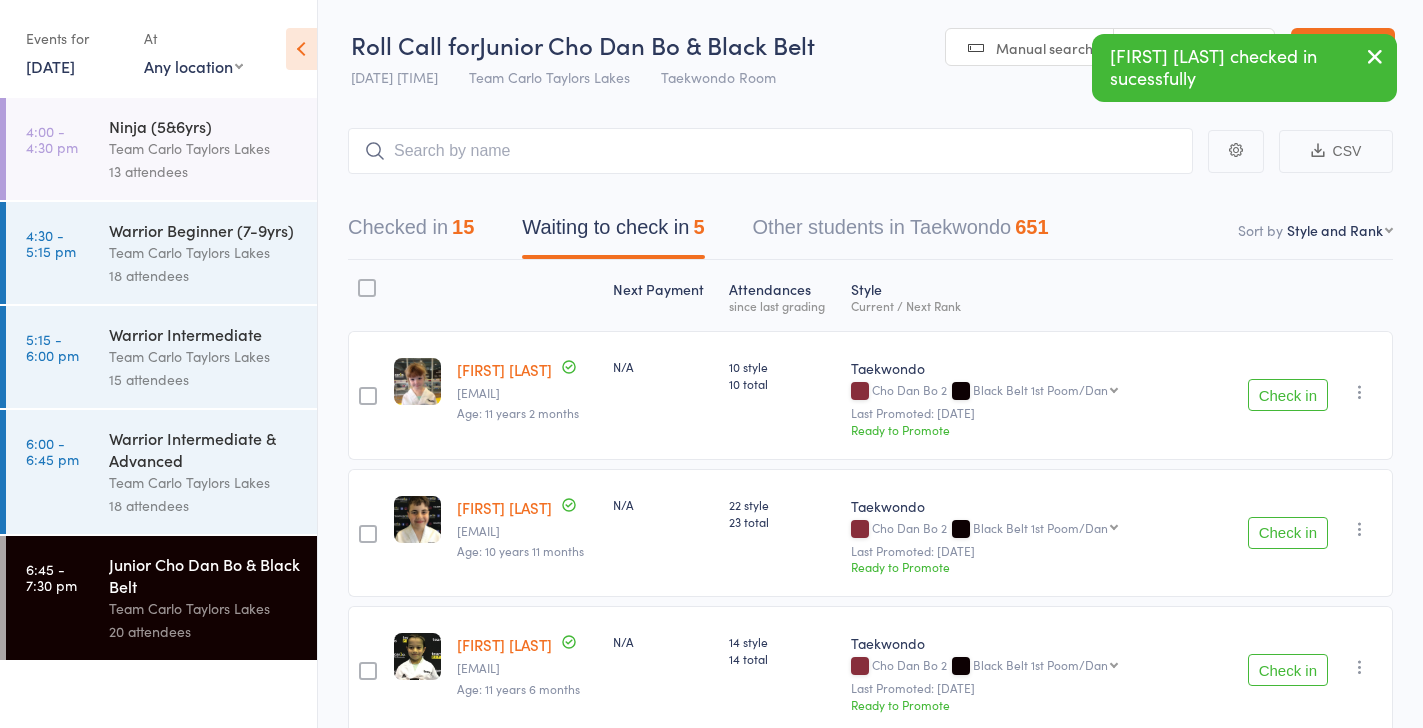 click at bounding box center [367, 288] 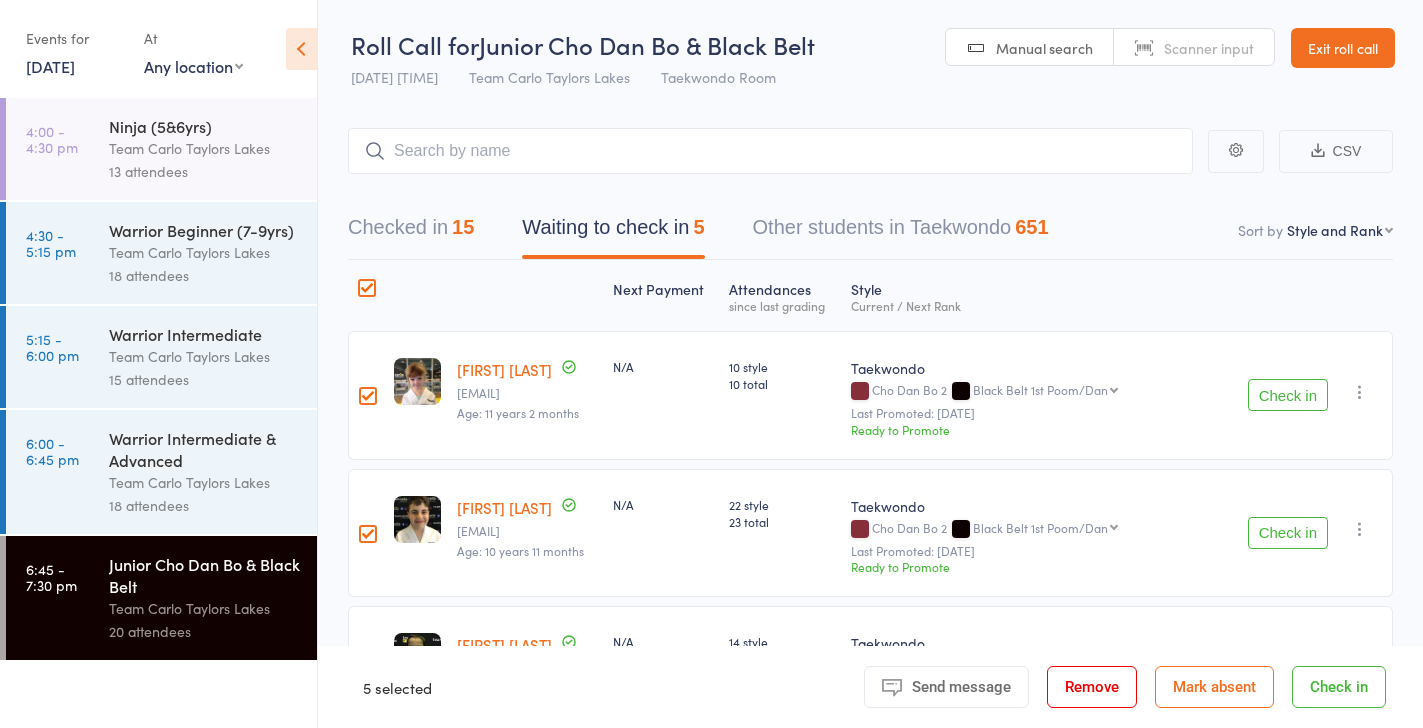 click on "Mark absent" at bounding box center [1214, 687] 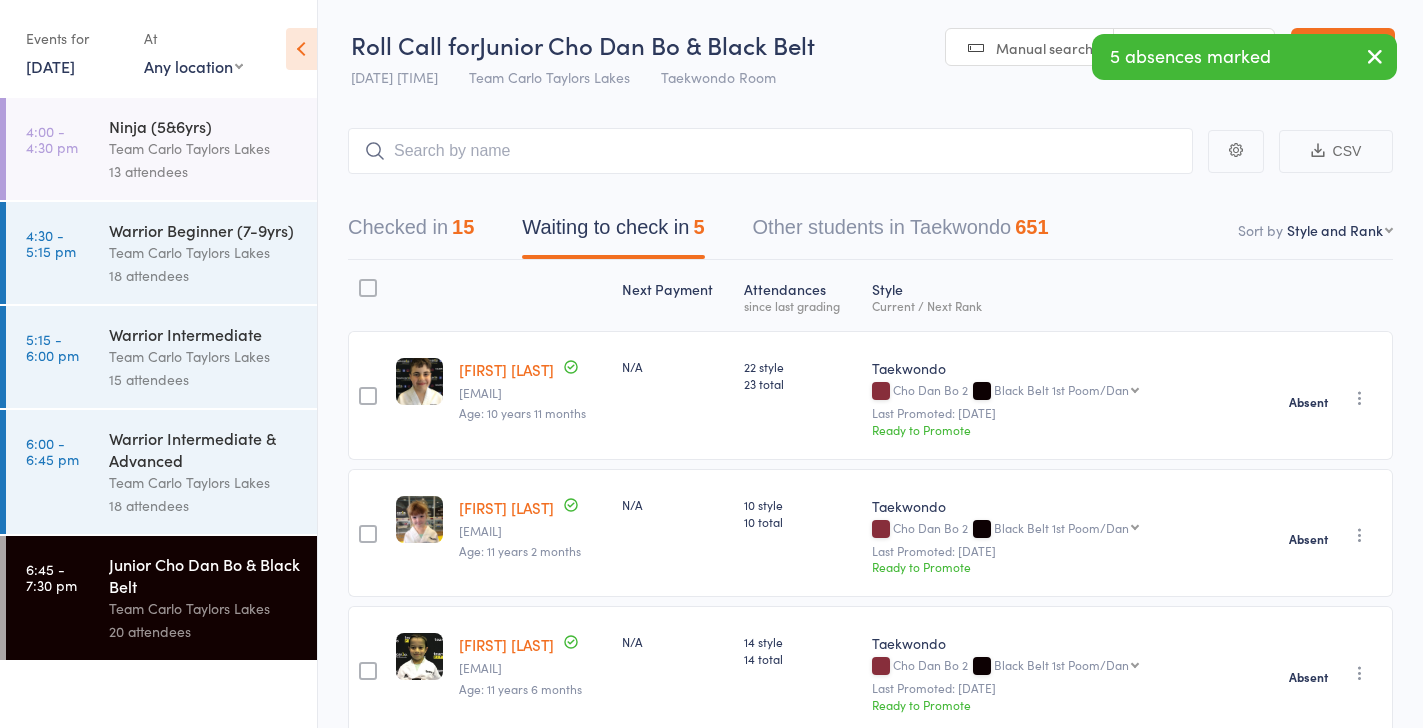 click on "Checked in  15" at bounding box center (411, 232) 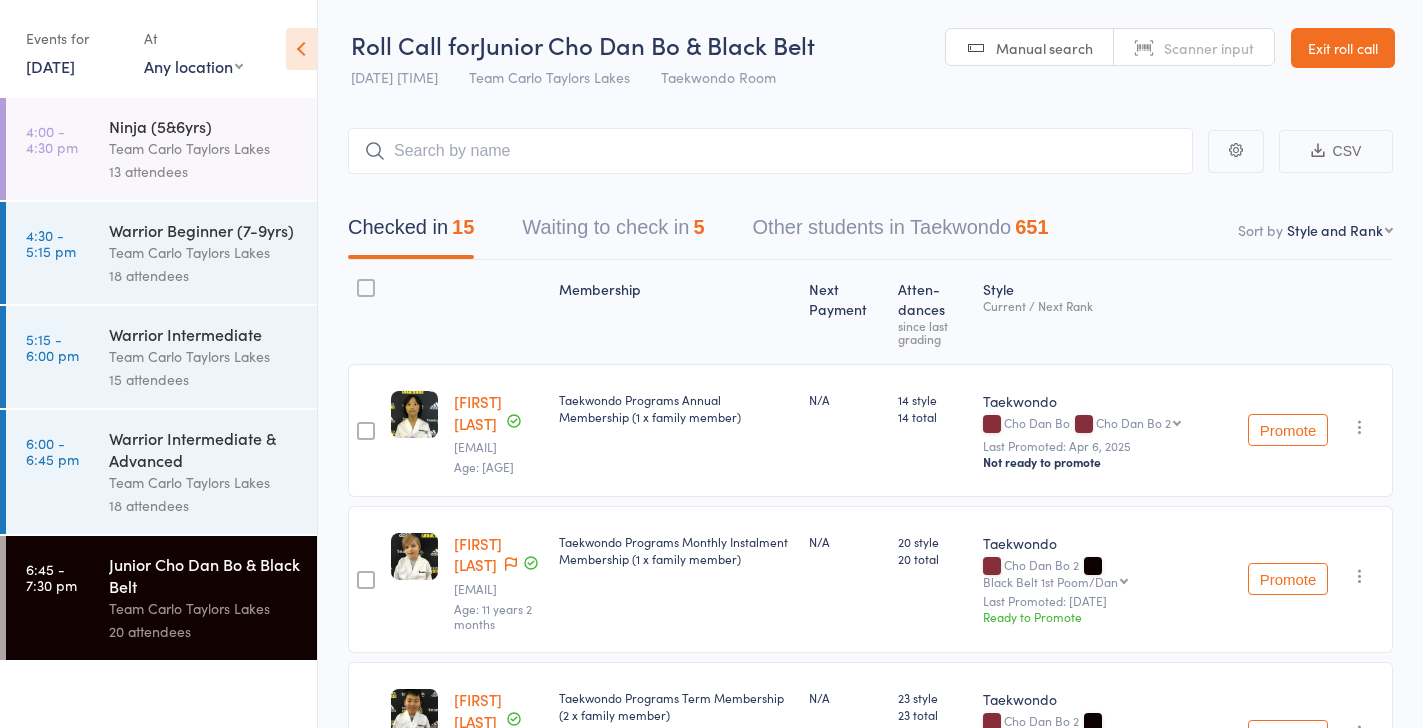 click on "1 Aug, 2025" at bounding box center [50, 66] 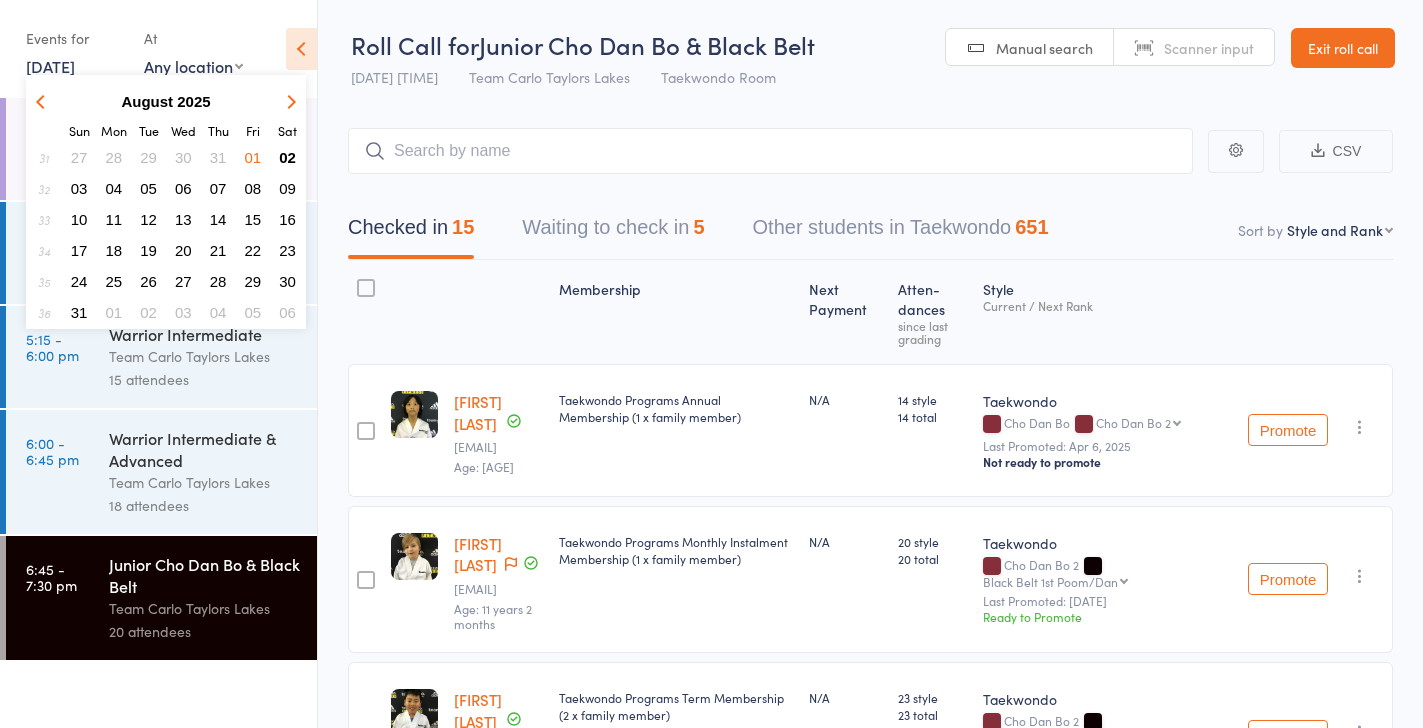 click on "02" at bounding box center (287, 157) 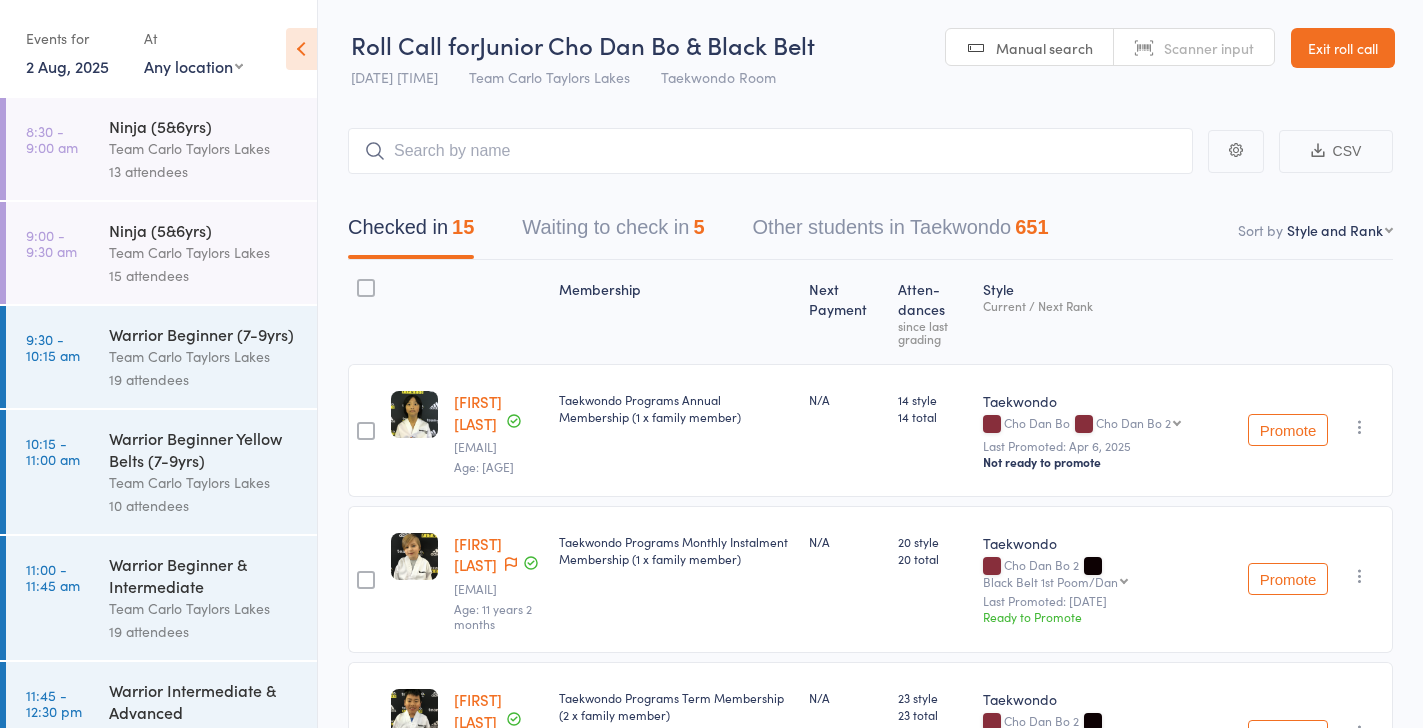 click on "Team Carlo Taylors Lakes" at bounding box center [204, 148] 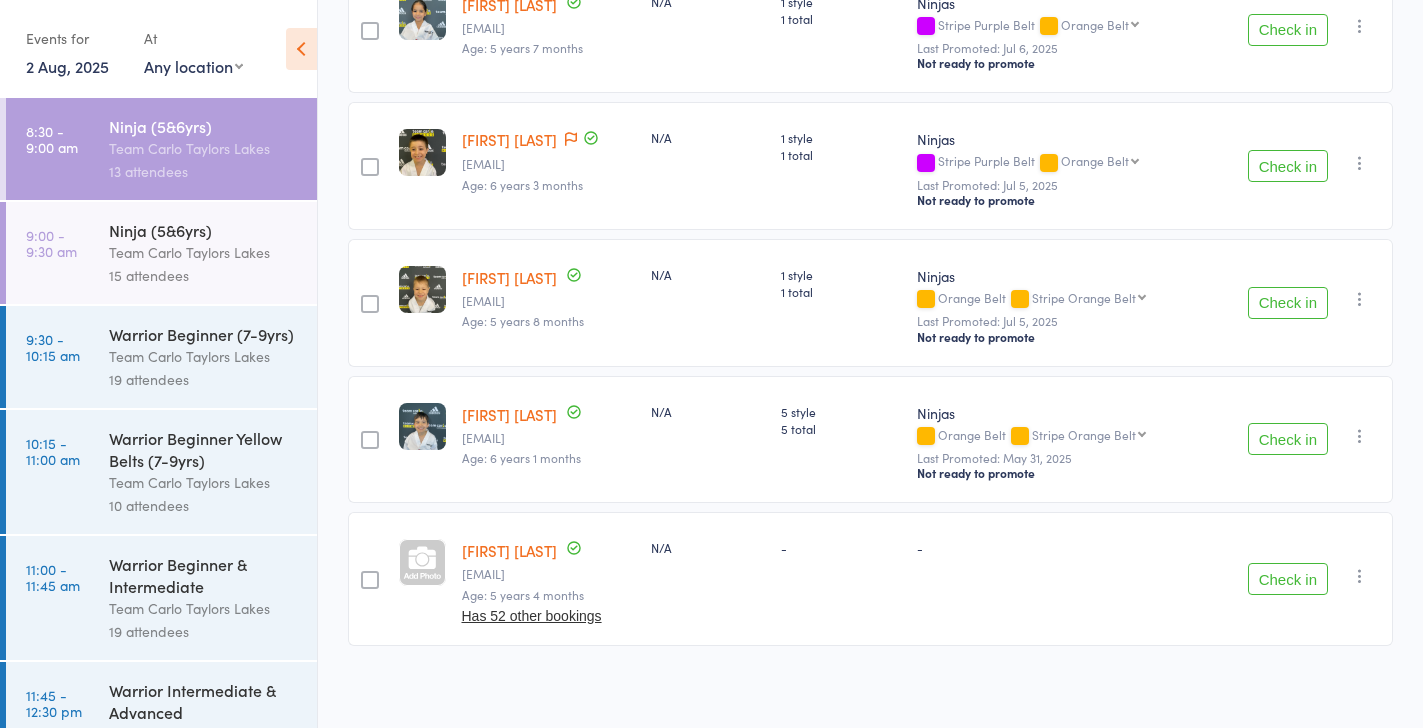 scroll, scrollTop: 1465, scrollLeft: 0, axis: vertical 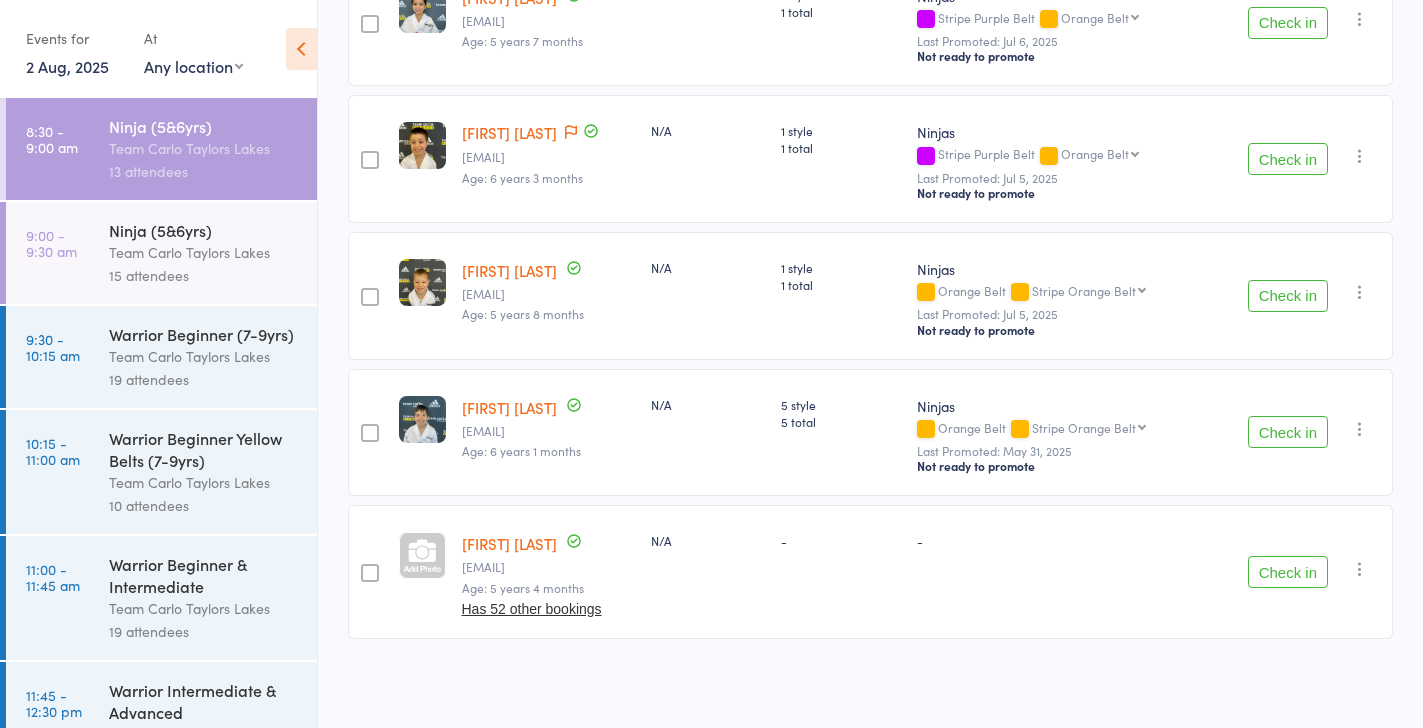 click on "Team Carlo Taylors Lakes" at bounding box center [204, 252] 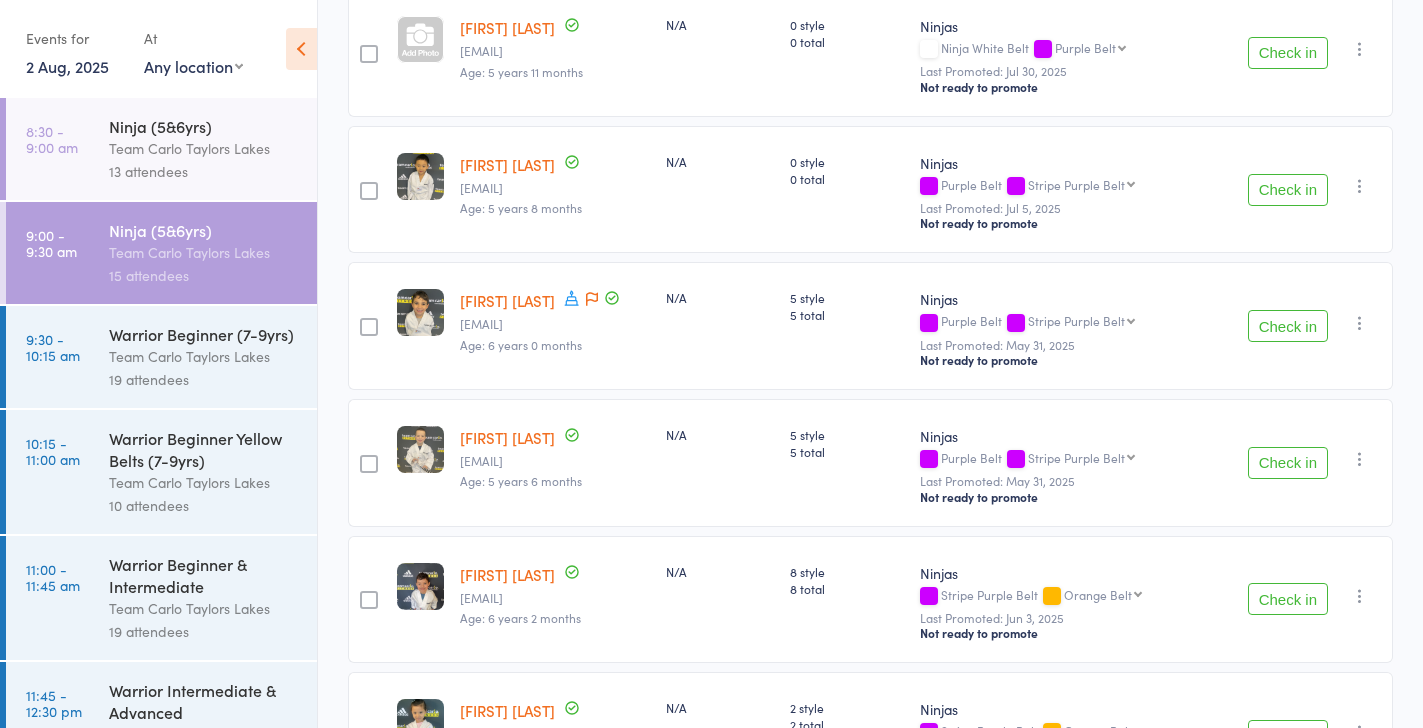 scroll, scrollTop: 620, scrollLeft: 0, axis: vertical 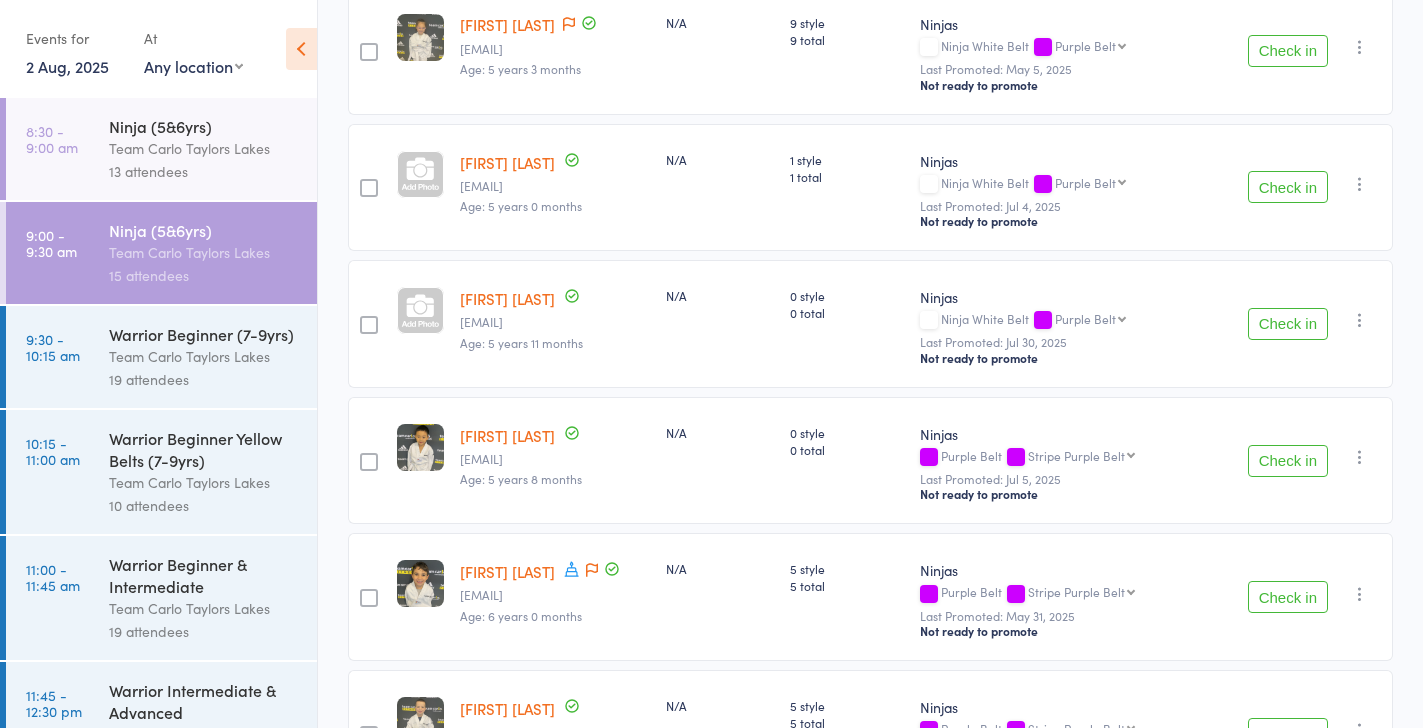 click on "Warrior Beginner (7-9yrs)" at bounding box center [204, 334] 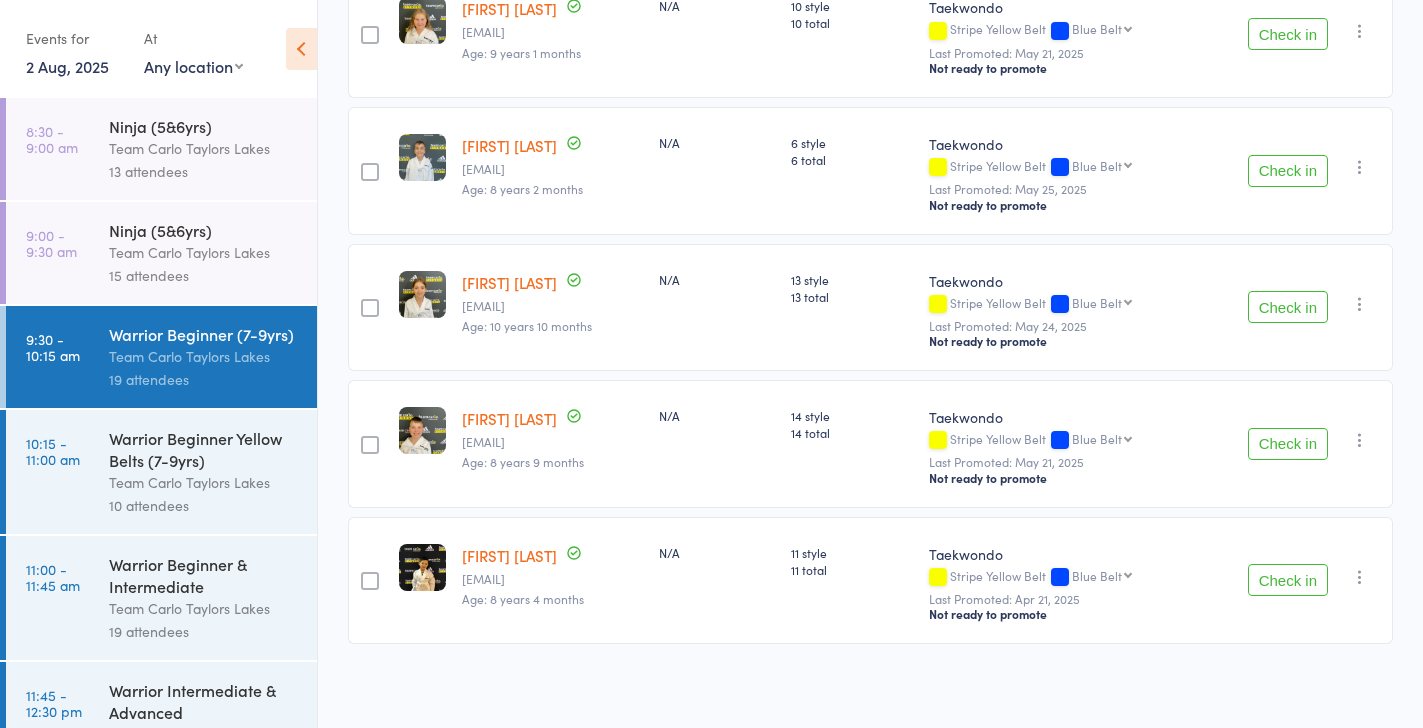 scroll, scrollTop: 2278, scrollLeft: 0, axis: vertical 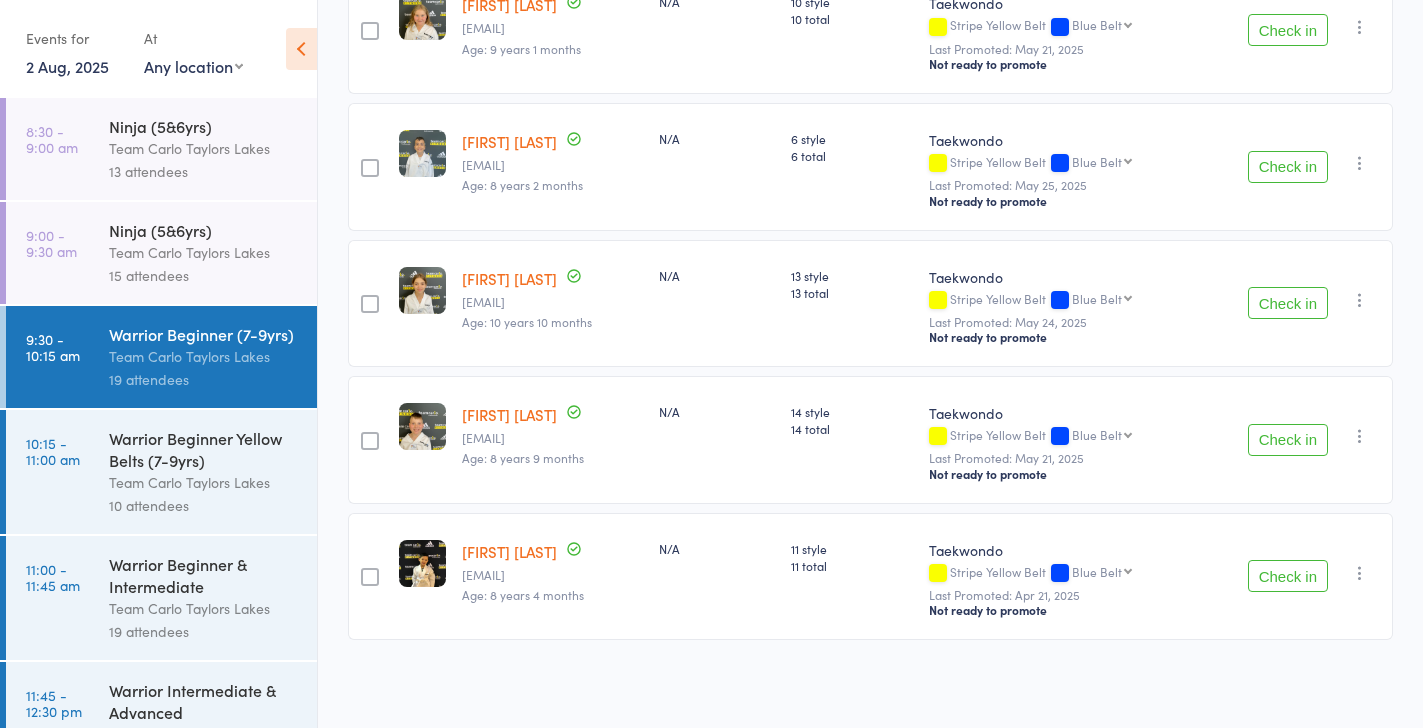 click on "10 attendees" at bounding box center [204, 505] 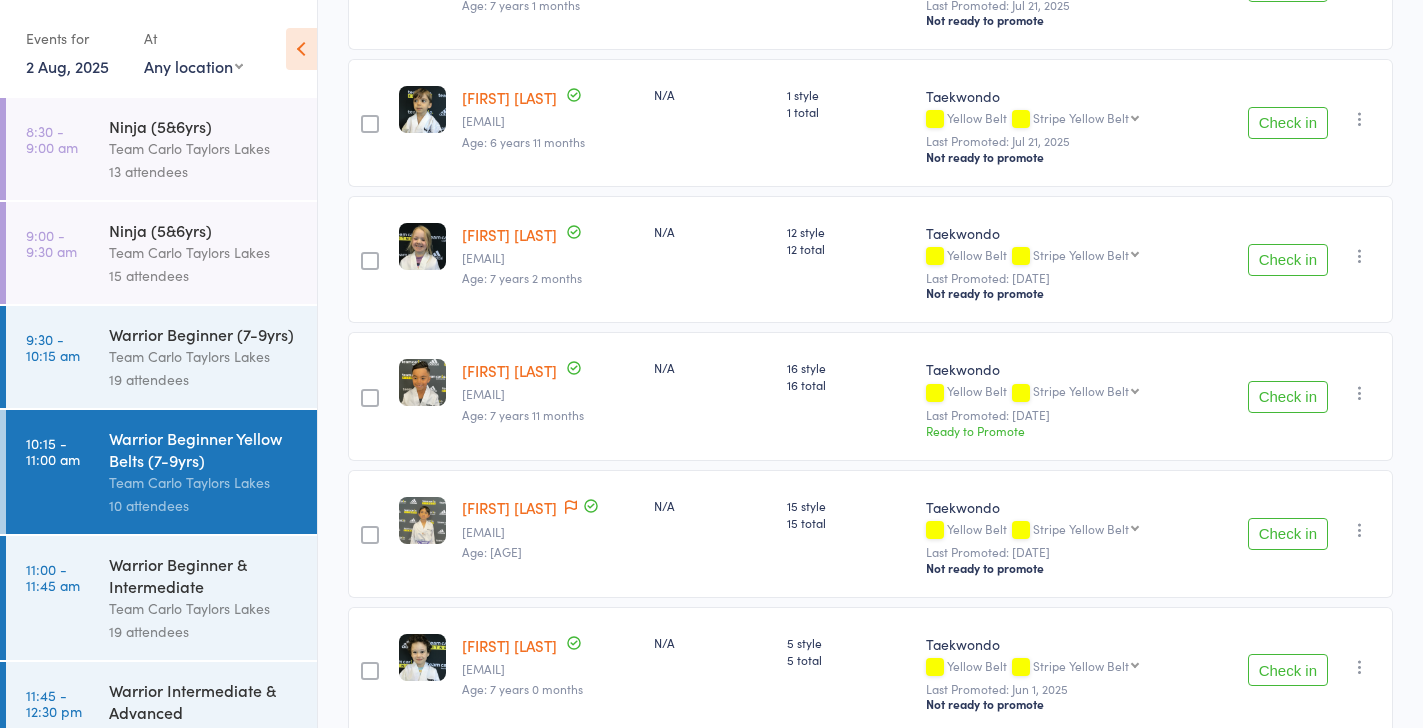 scroll, scrollTop: 543, scrollLeft: 0, axis: vertical 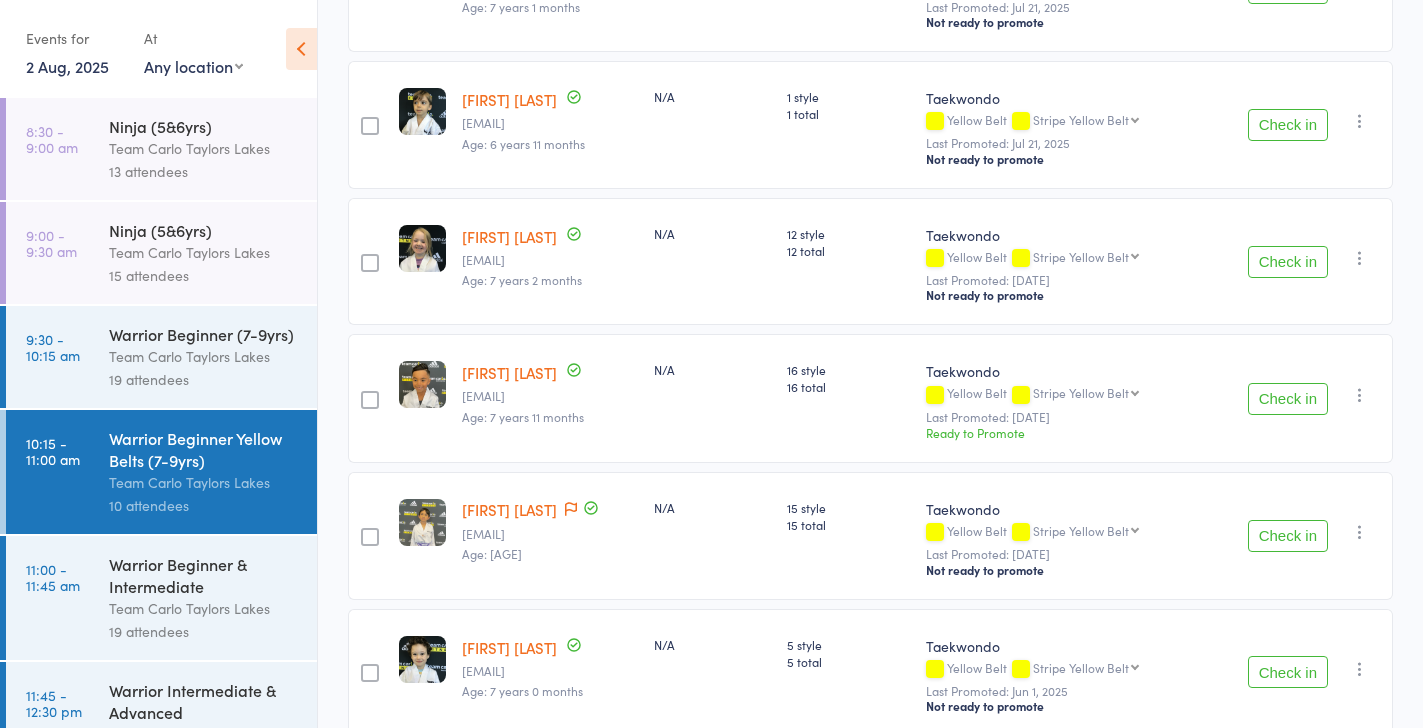 click on "Team Carlo Taylors Lakes" at bounding box center (204, 608) 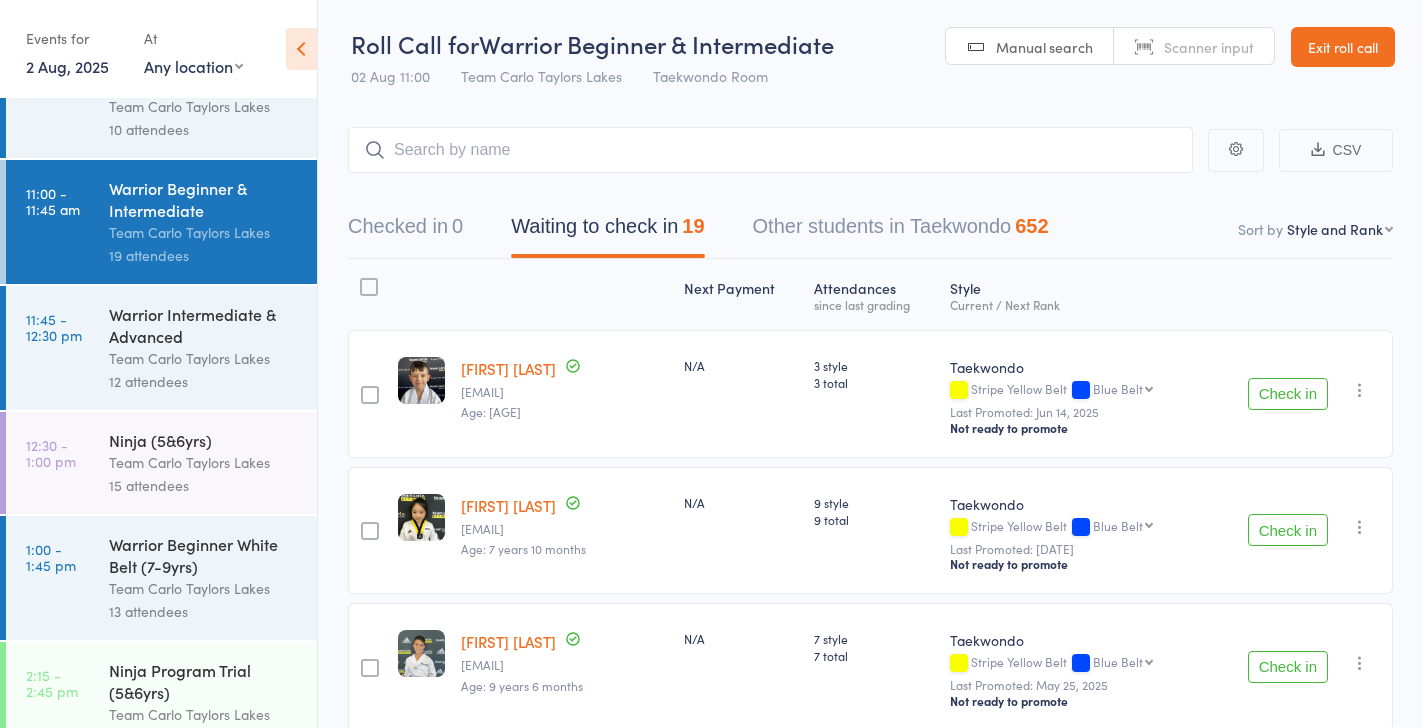 scroll, scrollTop: 432, scrollLeft: 0, axis: vertical 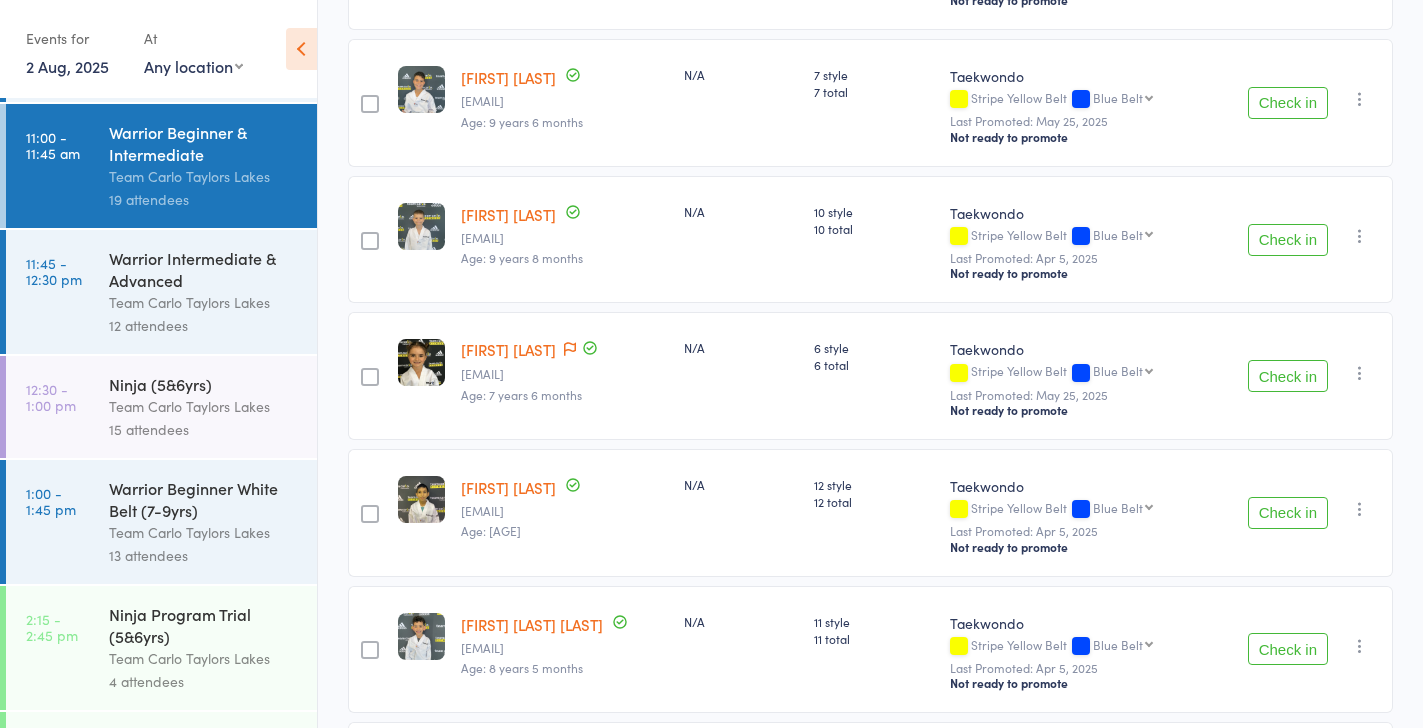 click on "12 attendees" at bounding box center (204, 325) 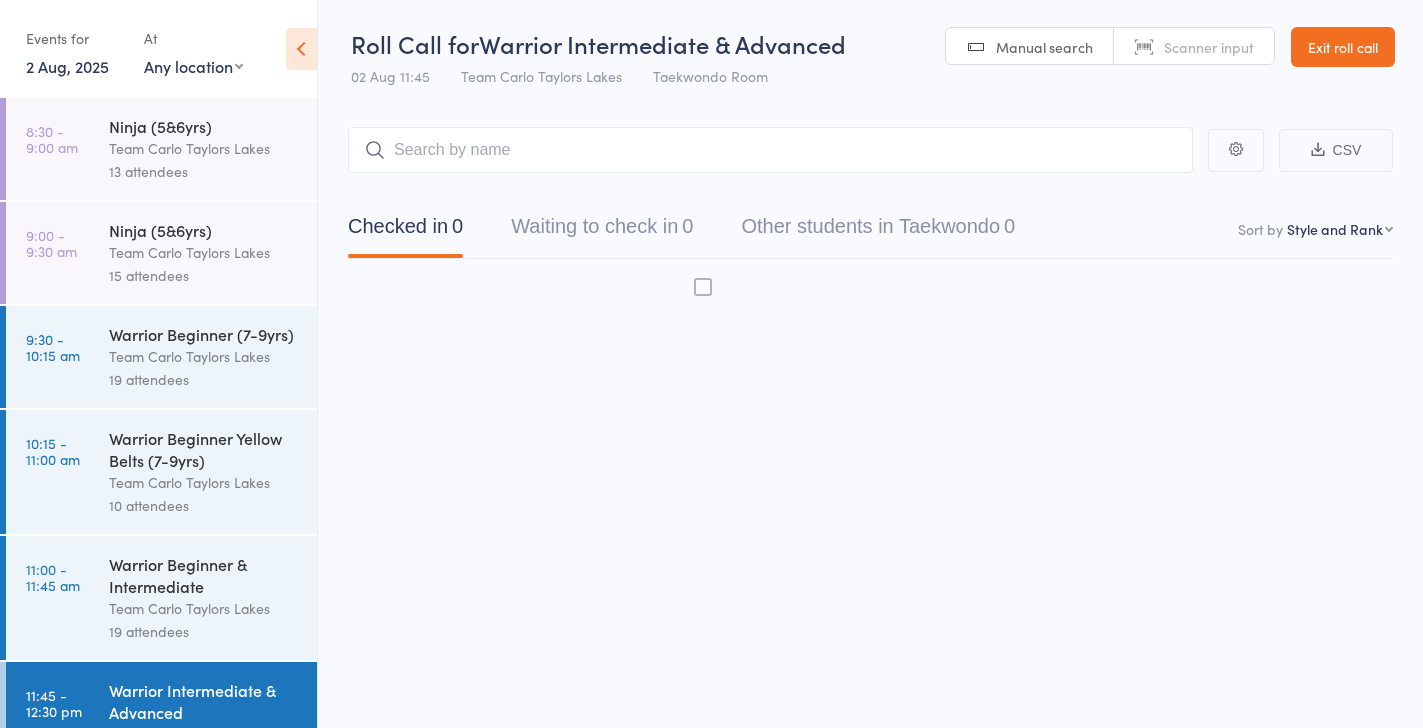 scroll, scrollTop: 1, scrollLeft: 0, axis: vertical 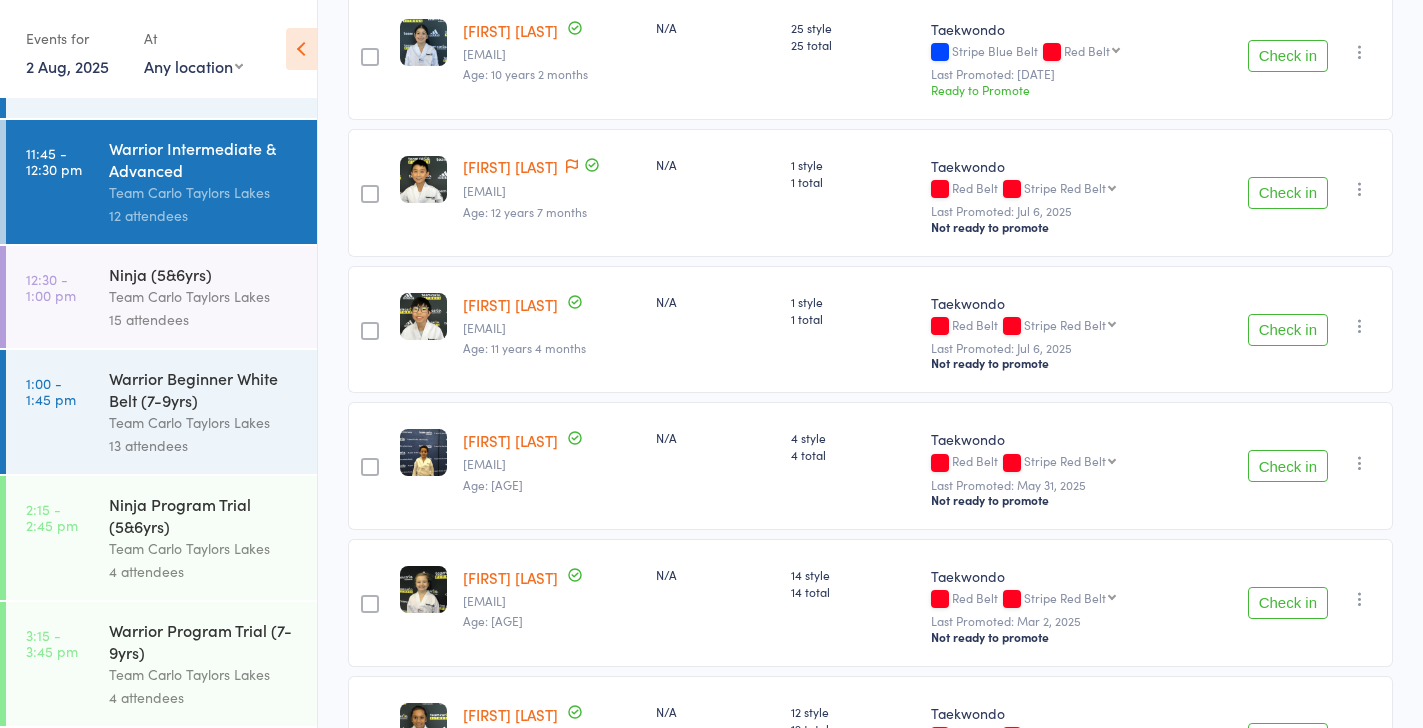 click on "Team Carlo Taylors Lakes" at bounding box center (204, 296) 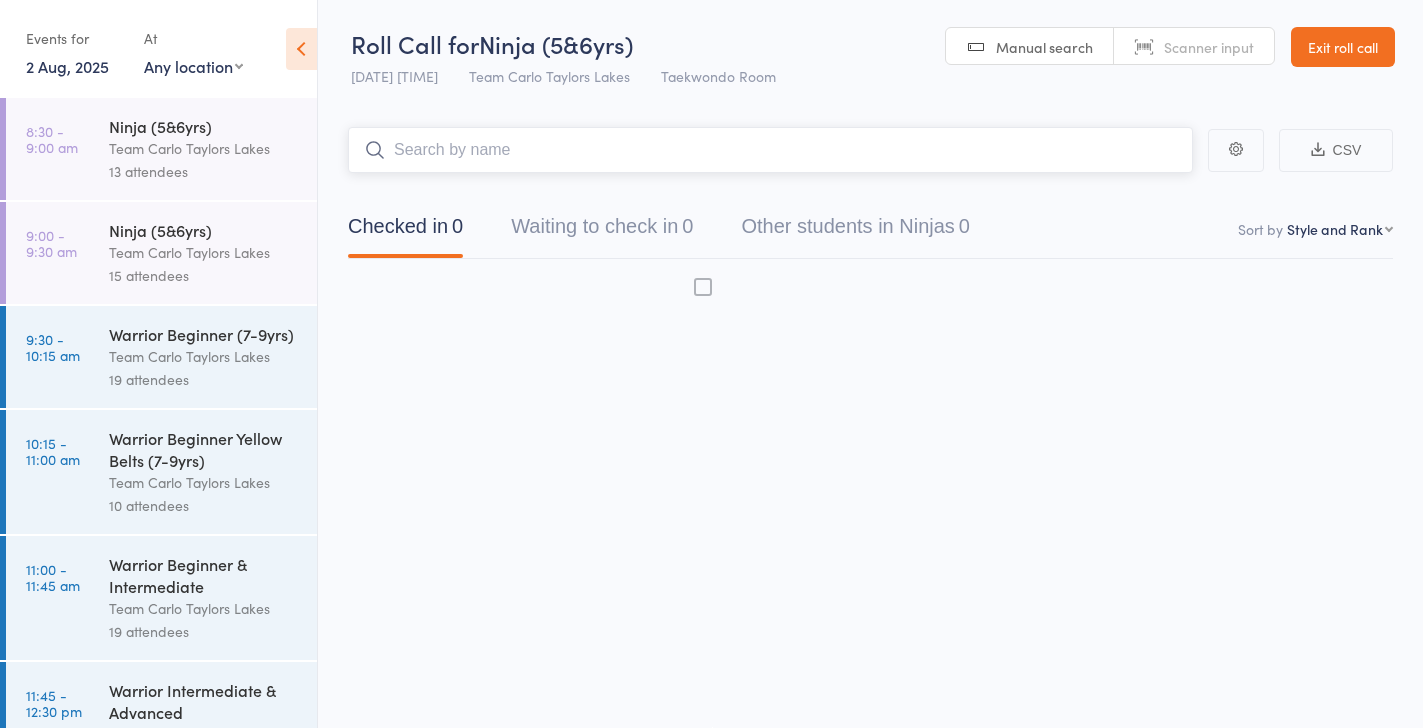 scroll, scrollTop: 1, scrollLeft: 0, axis: vertical 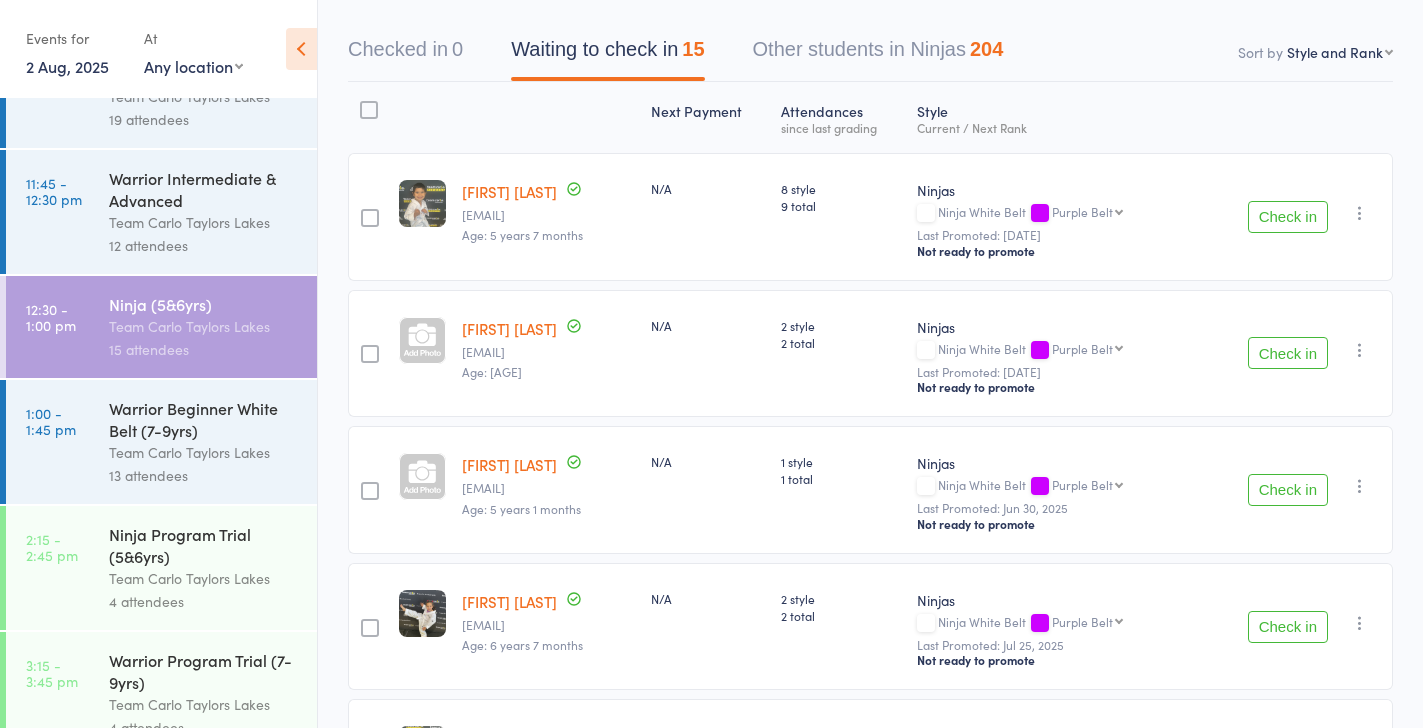 click on "Warrior Beginner White Belt (7-9yrs)" at bounding box center [204, 419] 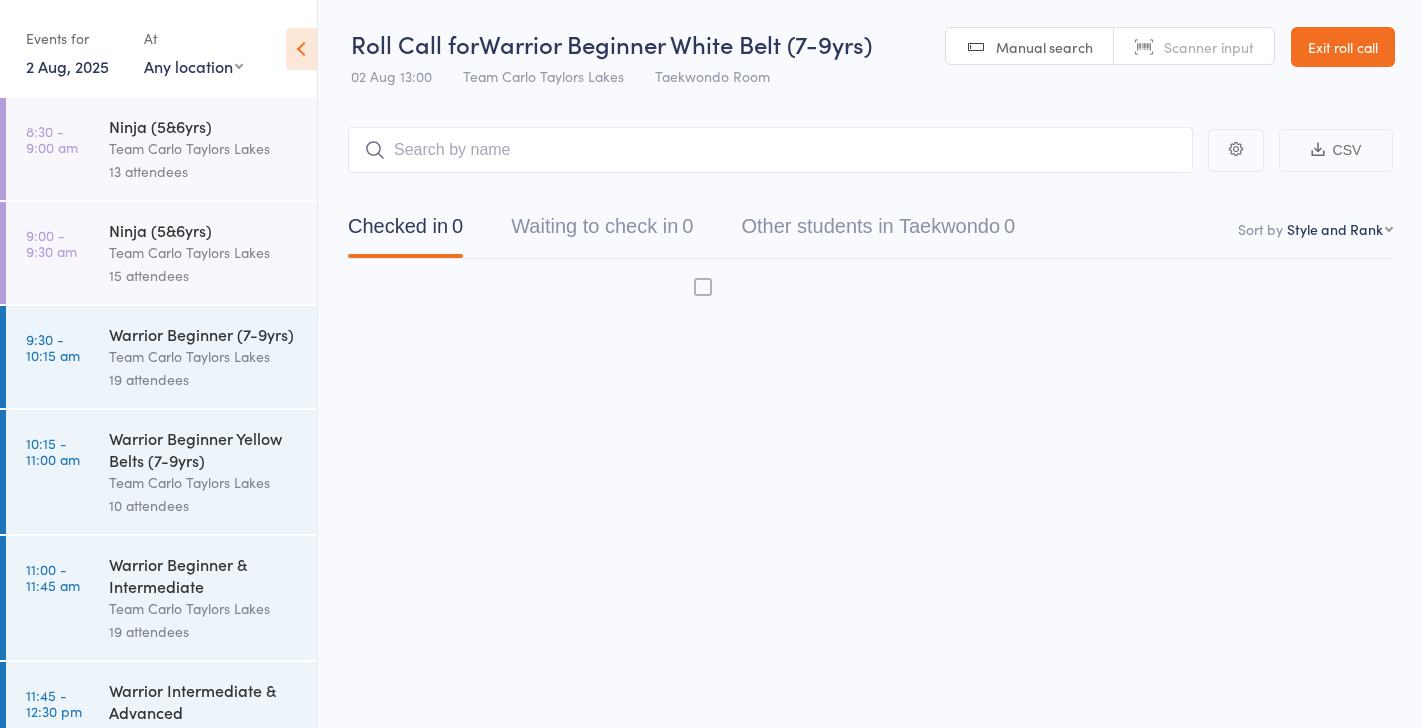 scroll, scrollTop: 1, scrollLeft: 0, axis: vertical 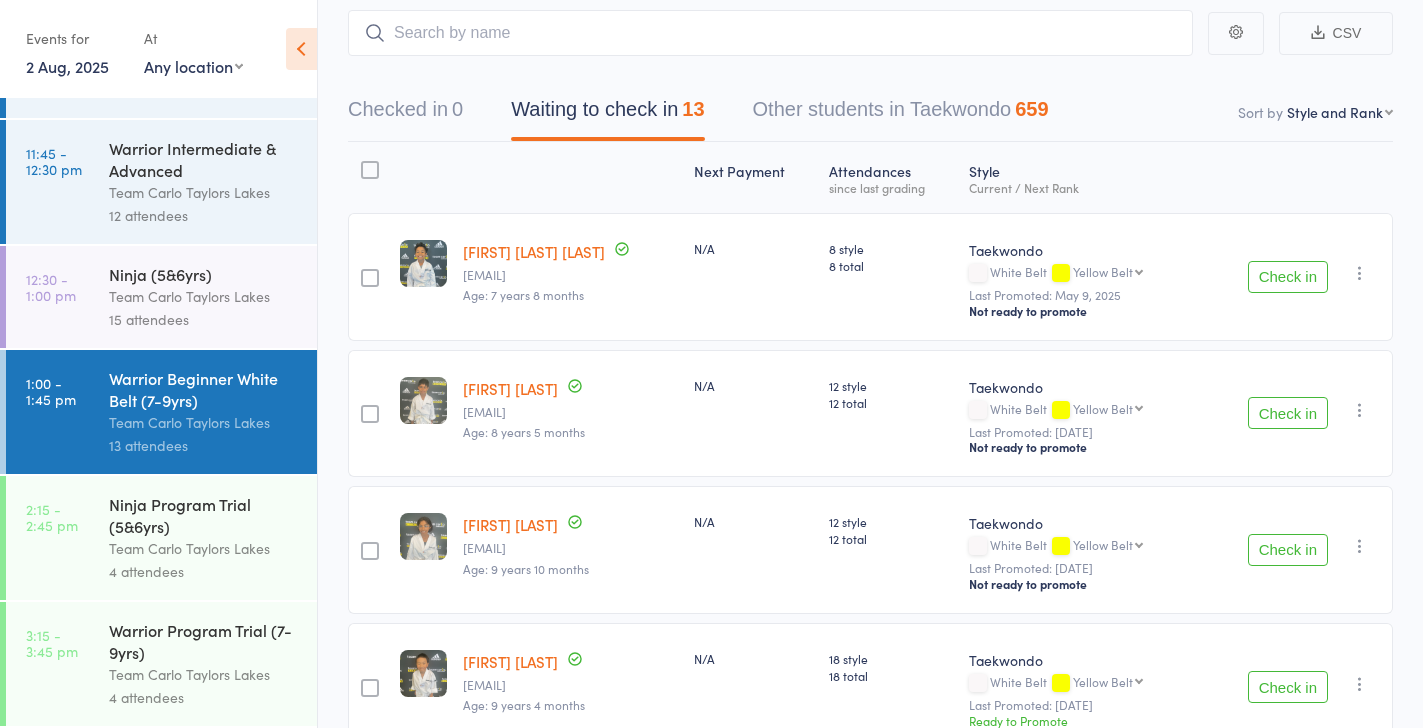 click on "Team Carlo Taylors Lakes" at bounding box center [204, 548] 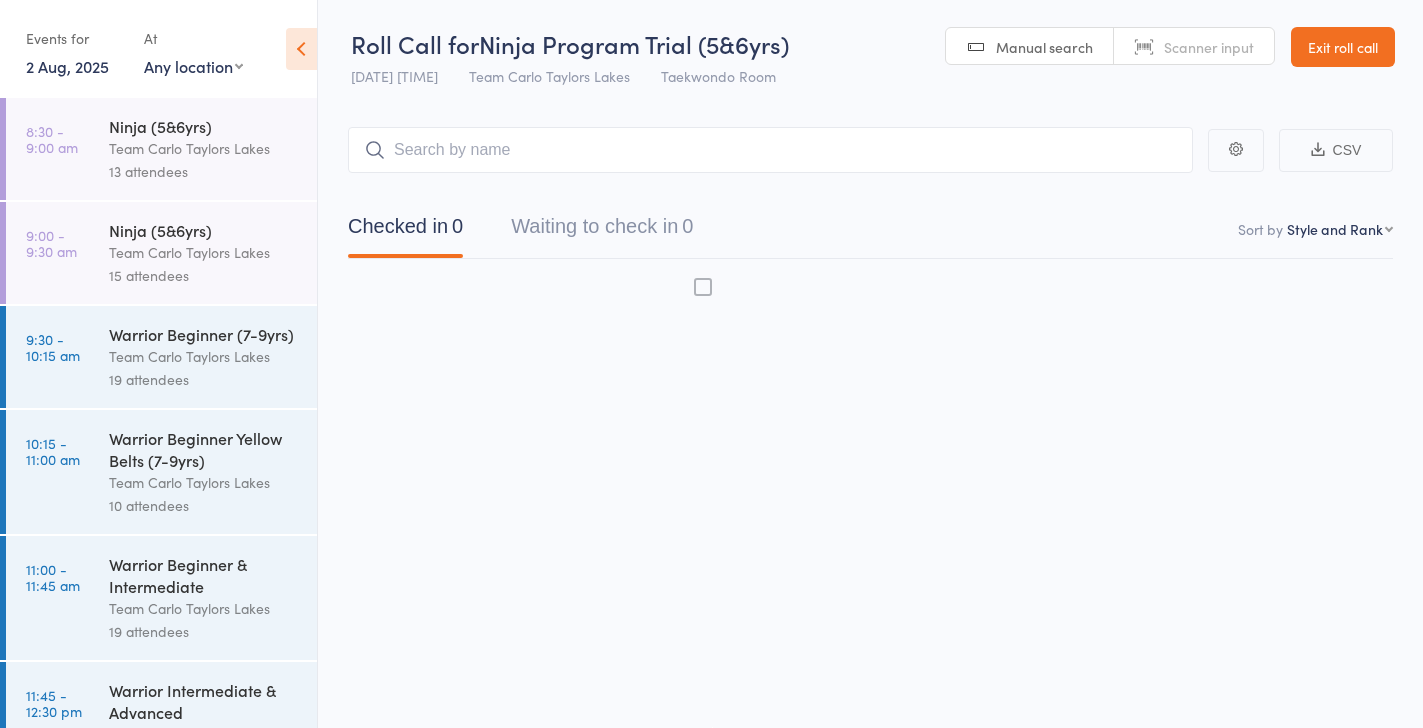 scroll, scrollTop: 1, scrollLeft: 0, axis: vertical 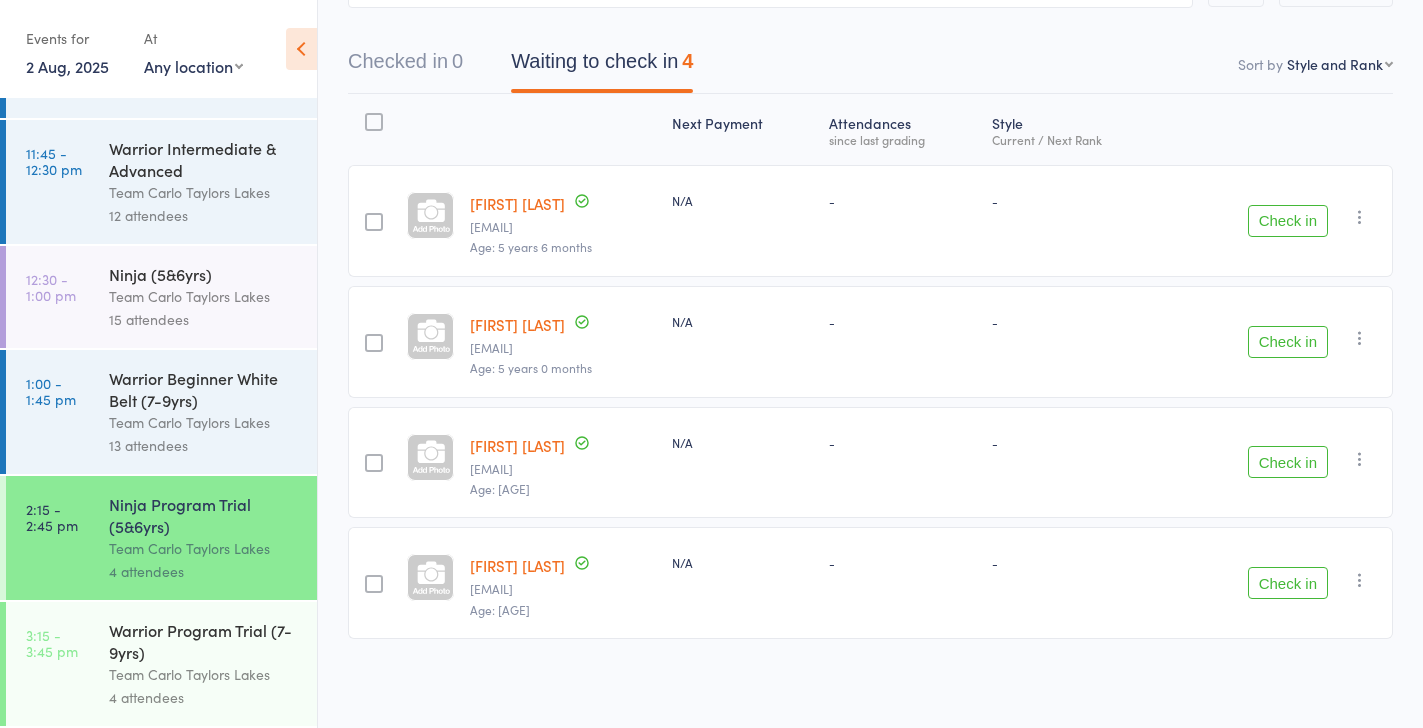 click on "Warrior Program Trial (7-9yrs)" at bounding box center [204, 641] 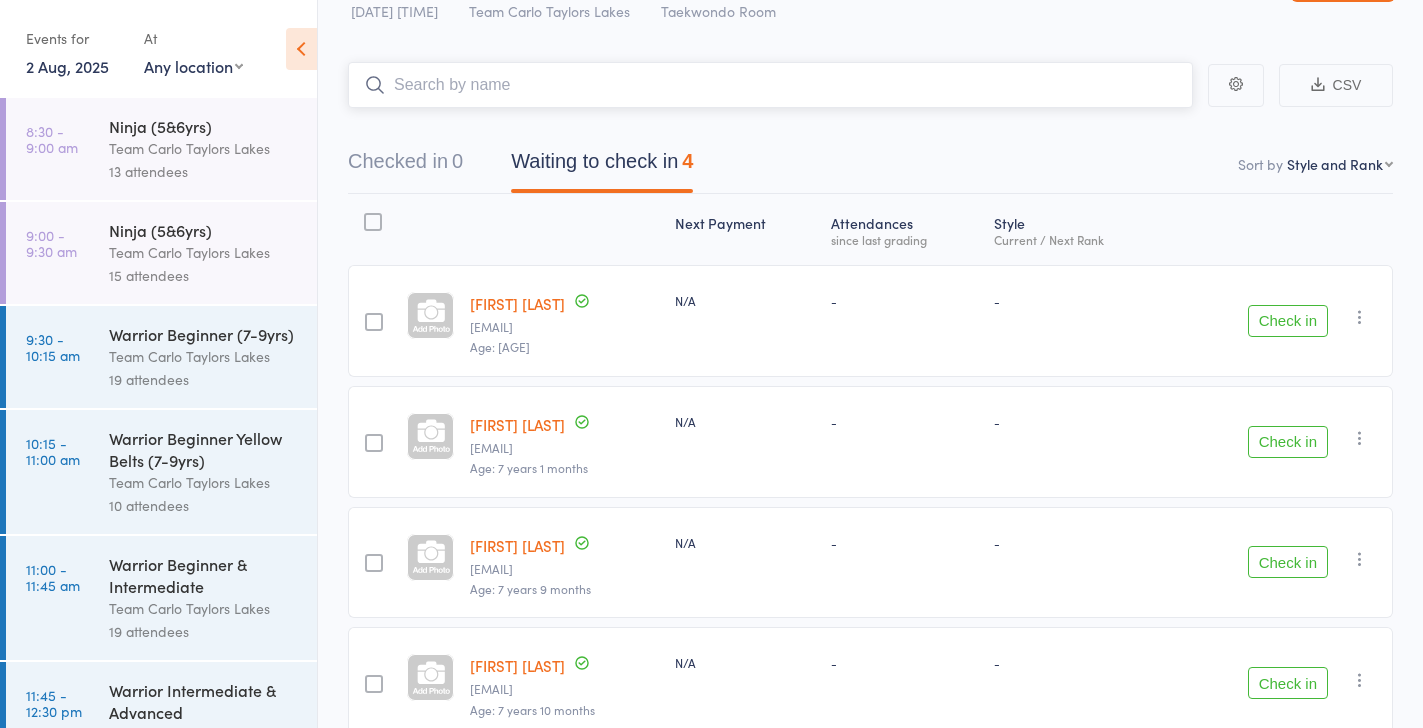 scroll, scrollTop: 166, scrollLeft: 0, axis: vertical 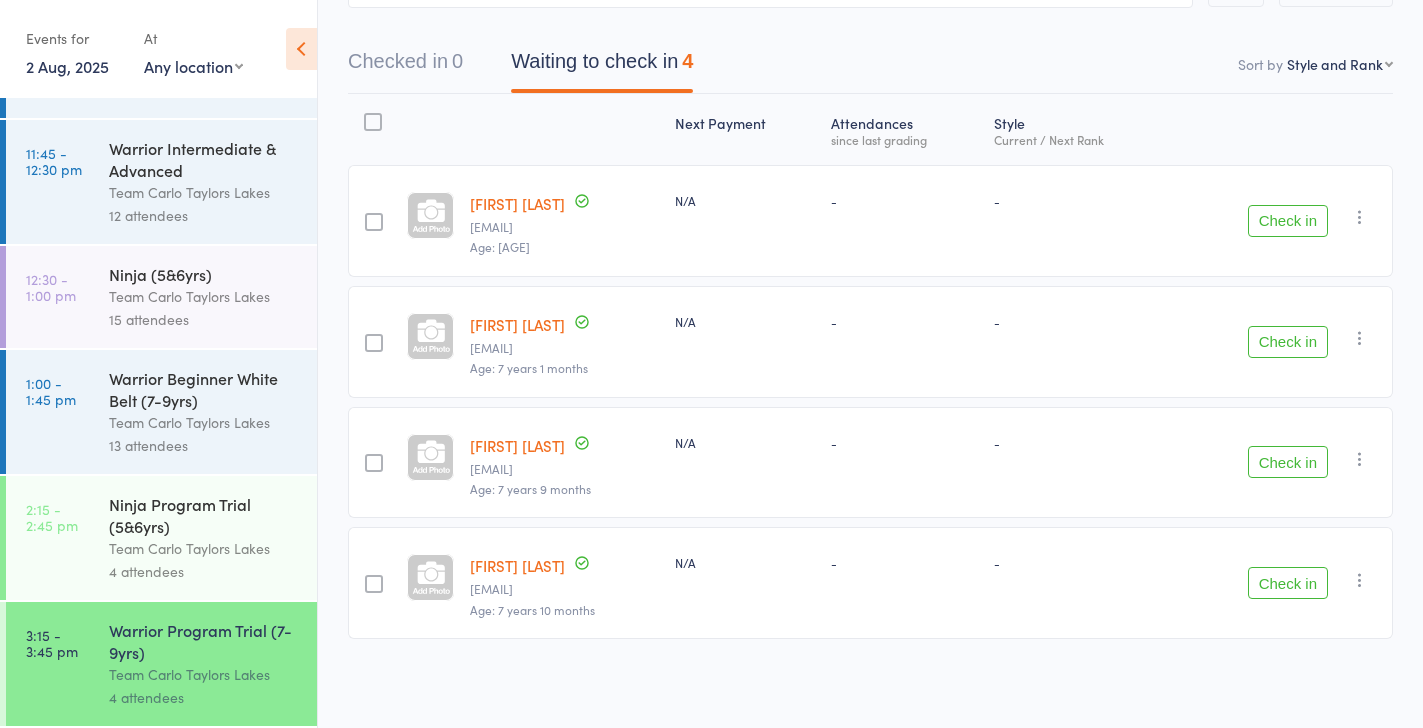click on "Team Carlo Taylors Lakes" at bounding box center (204, 548) 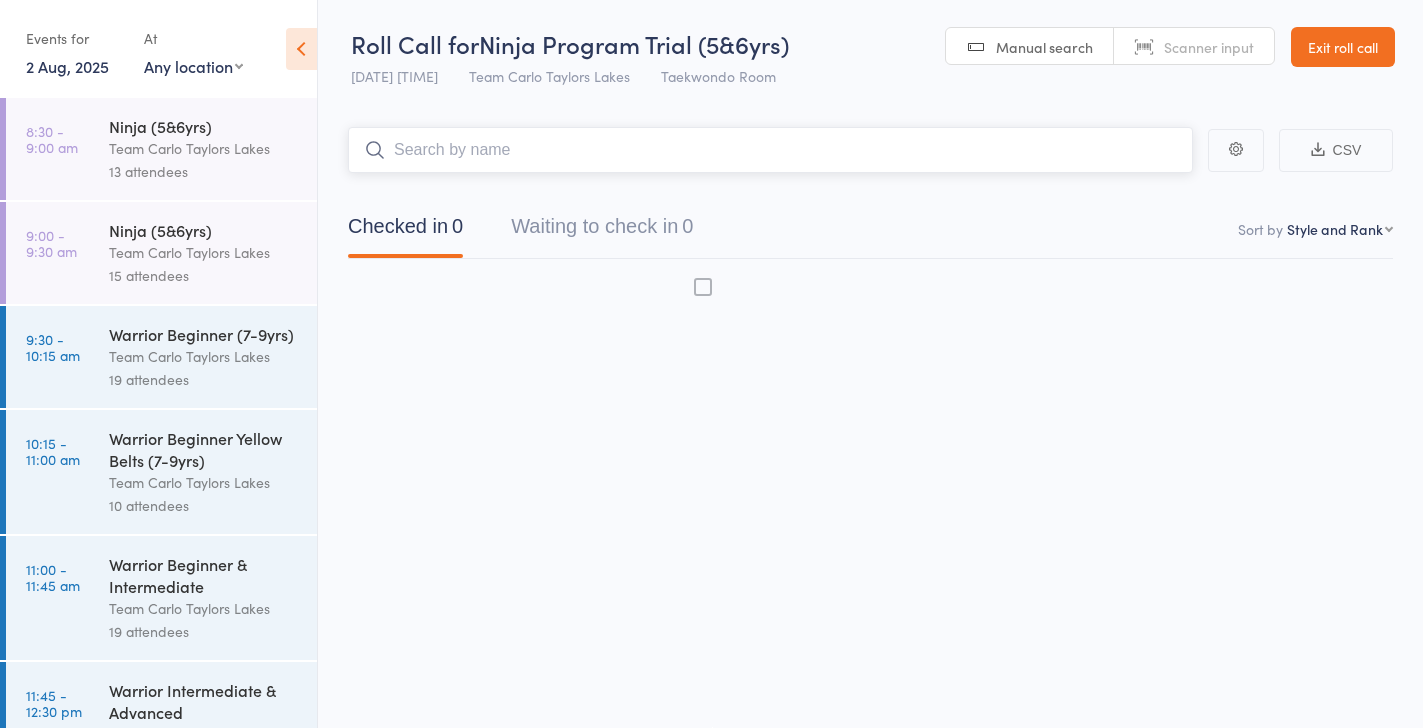 scroll, scrollTop: 1, scrollLeft: 0, axis: vertical 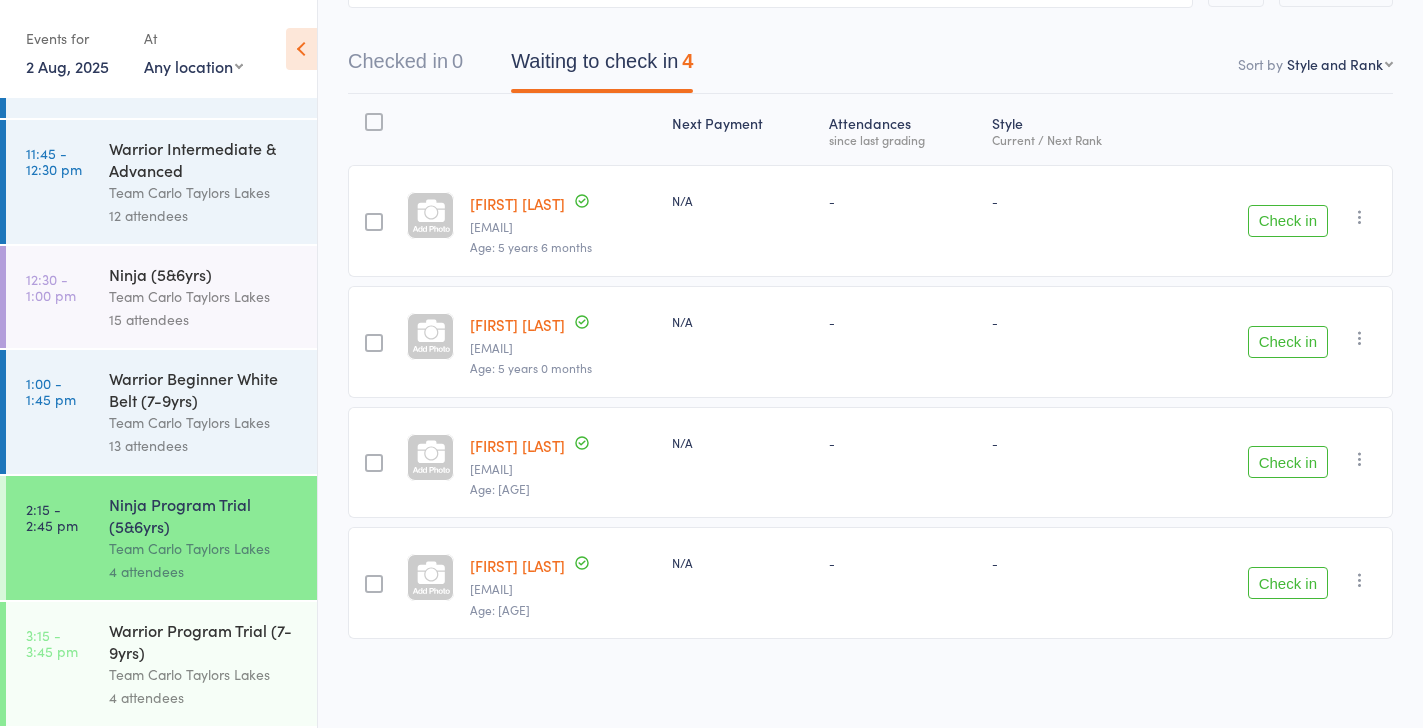 click on "Warrior Program Trial (7-9yrs)" at bounding box center (204, 641) 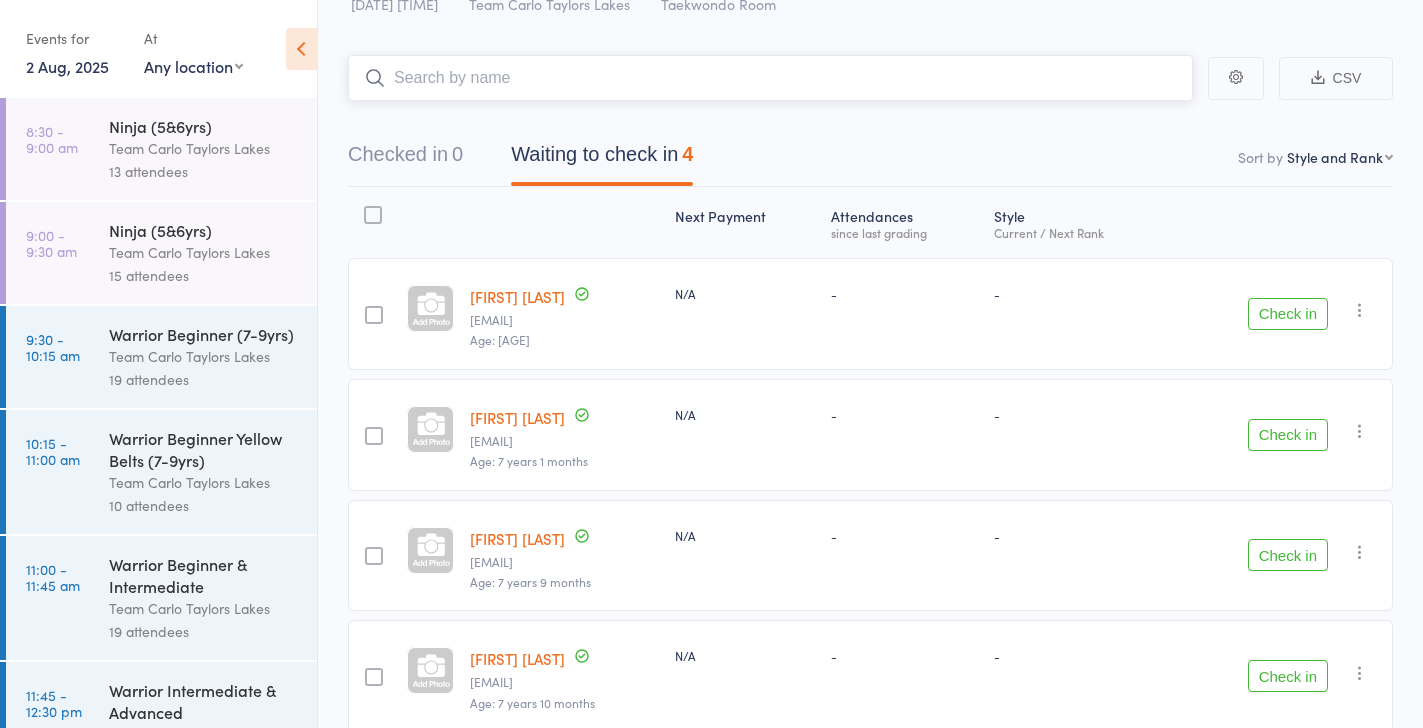 scroll, scrollTop: 166, scrollLeft: 0, axis: vertical 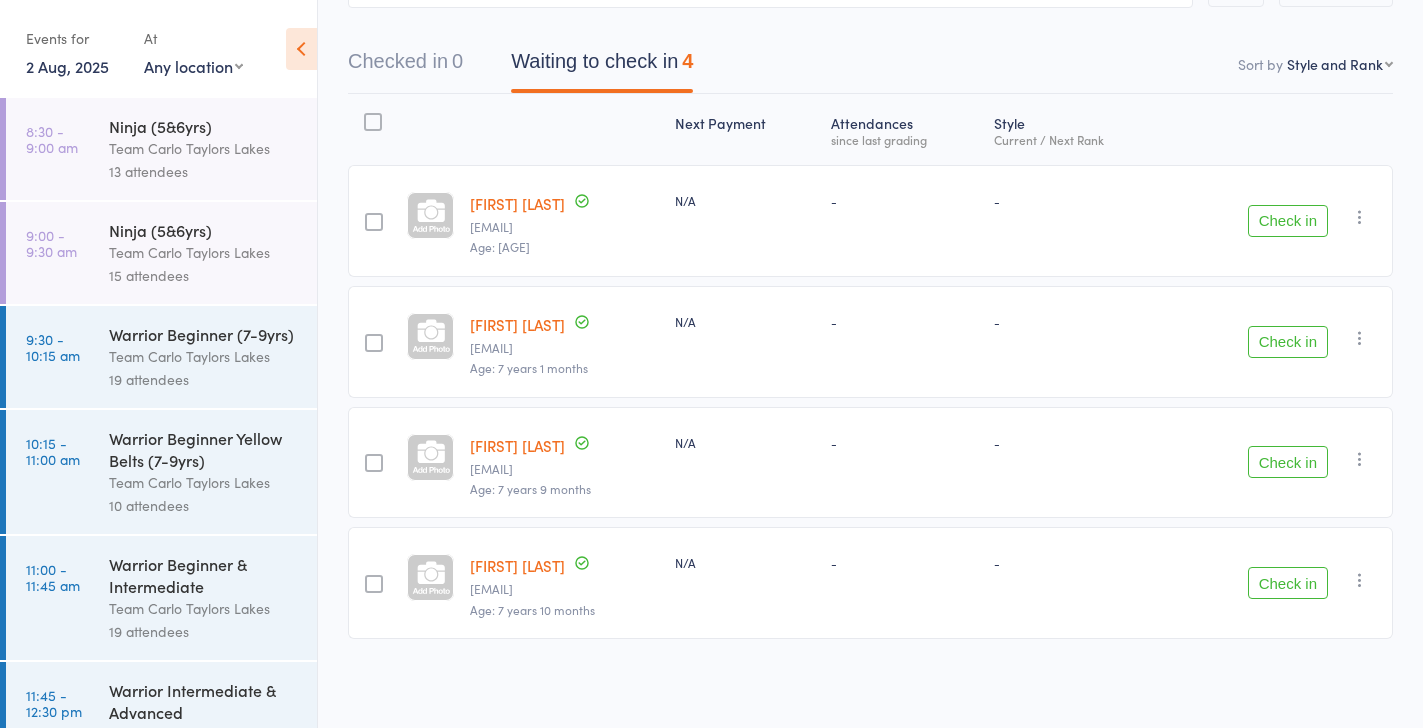 click on "Celeste Tkatchyk" at bounding box center (517, 565) 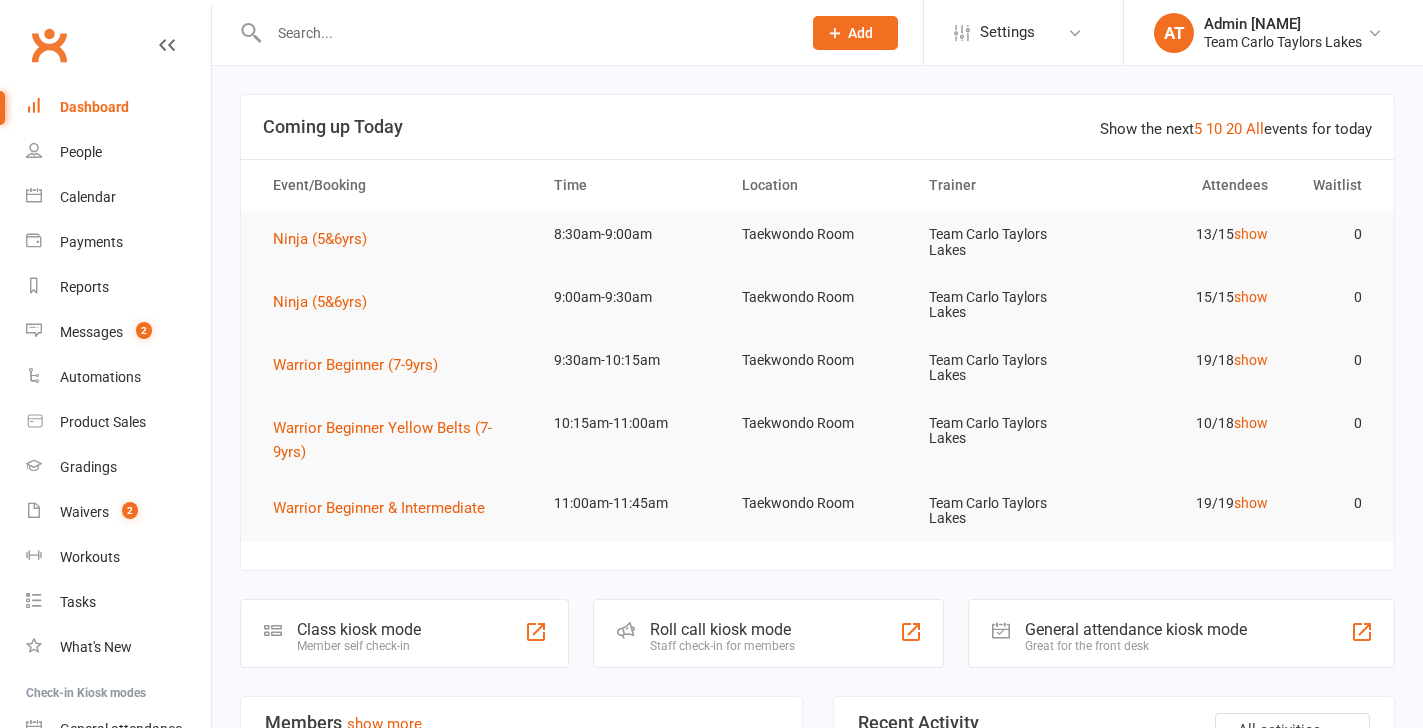 scroll, scrollTop: 0, scrollLeft: 0, axis: both 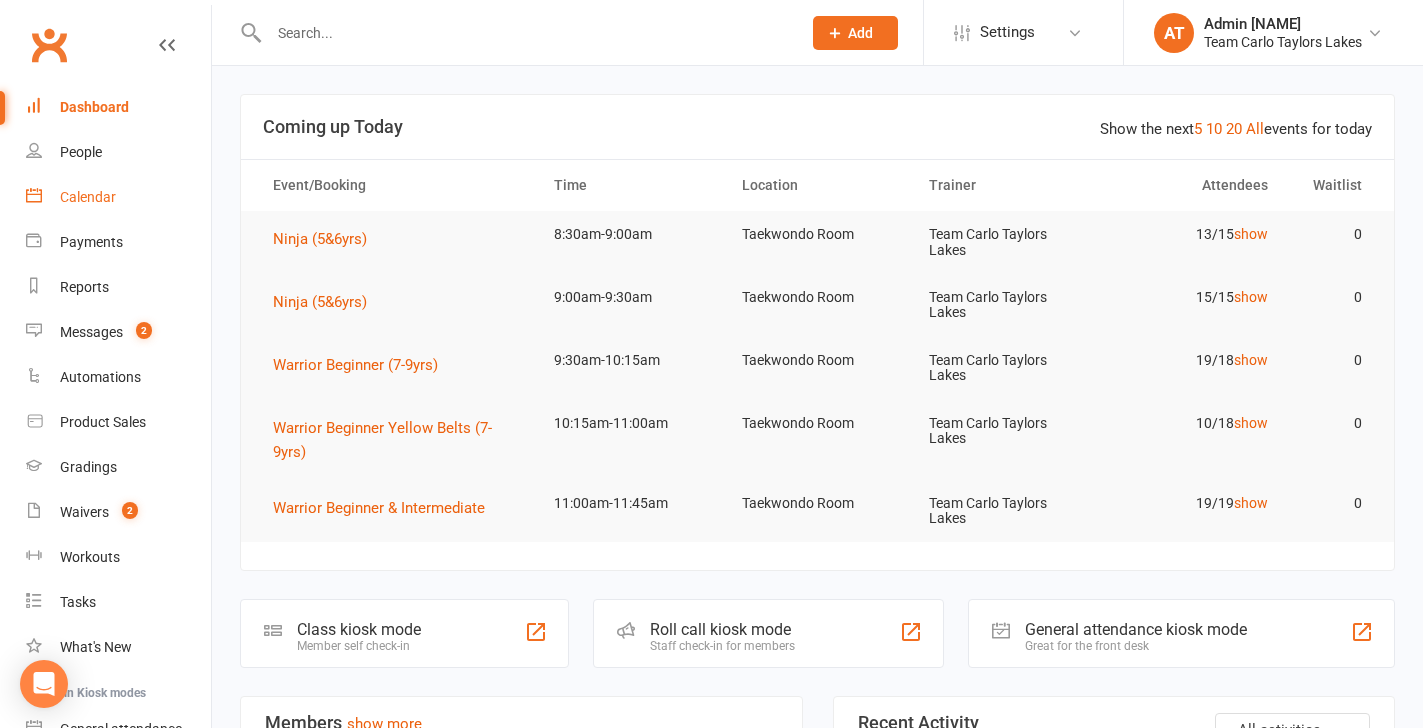 click on "Calendar" at bounding box center (88, 197) 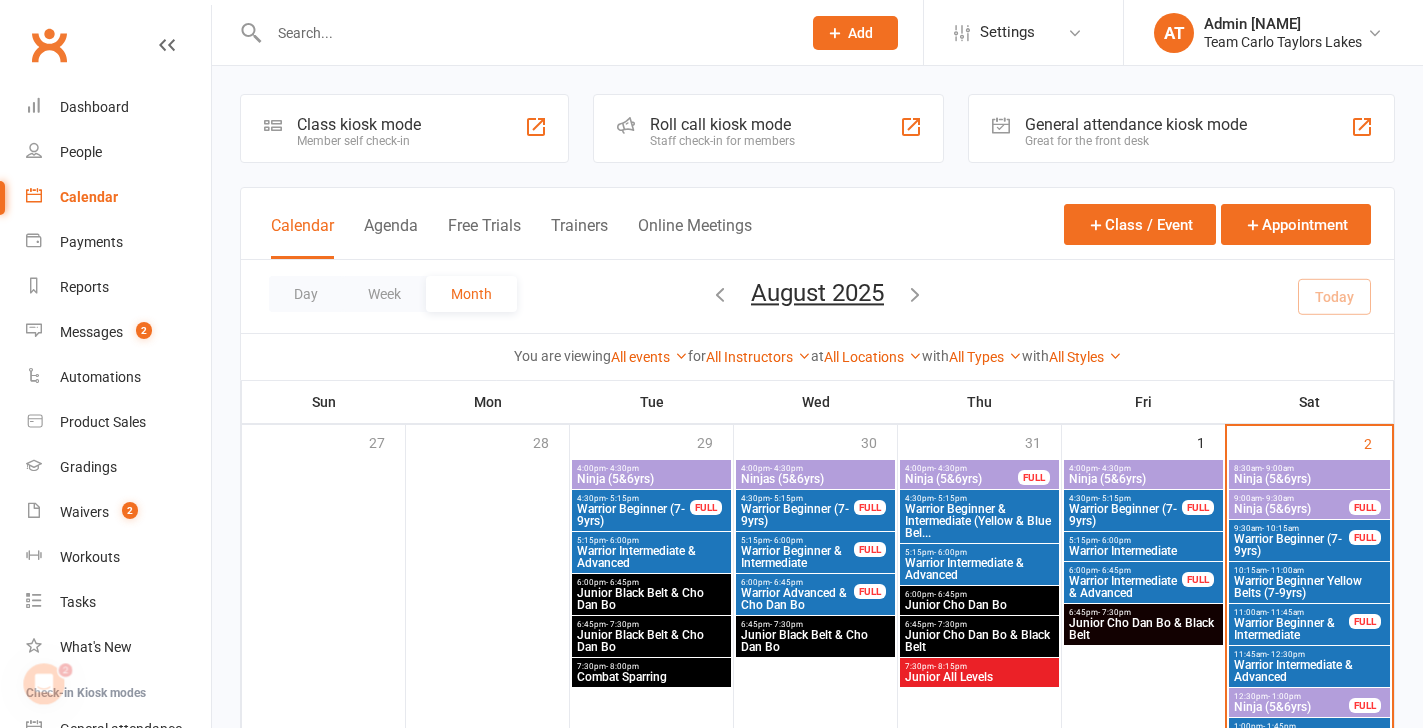 scroll, scrollTop: 0, scrollLeft: 0, axis: both 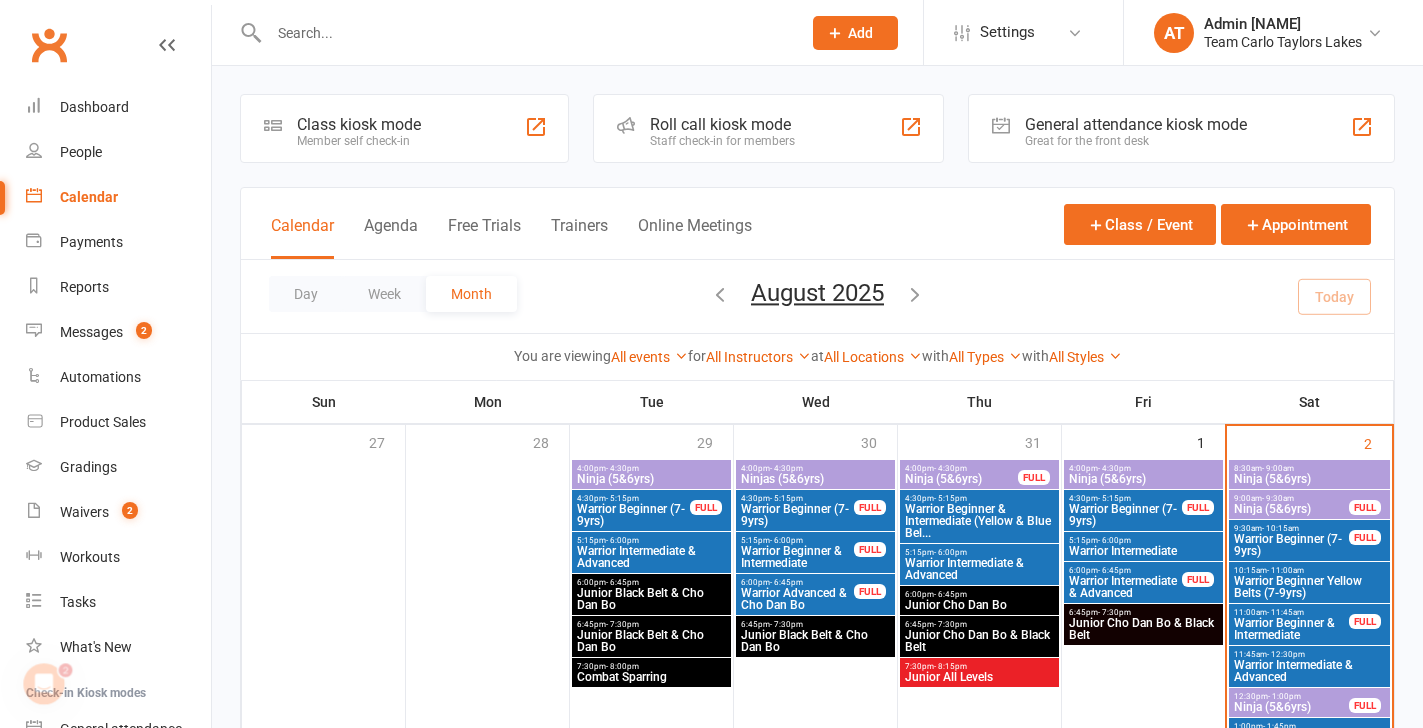 click on "Ninja (5&6yrs)" at bounding box center [1310, 479] 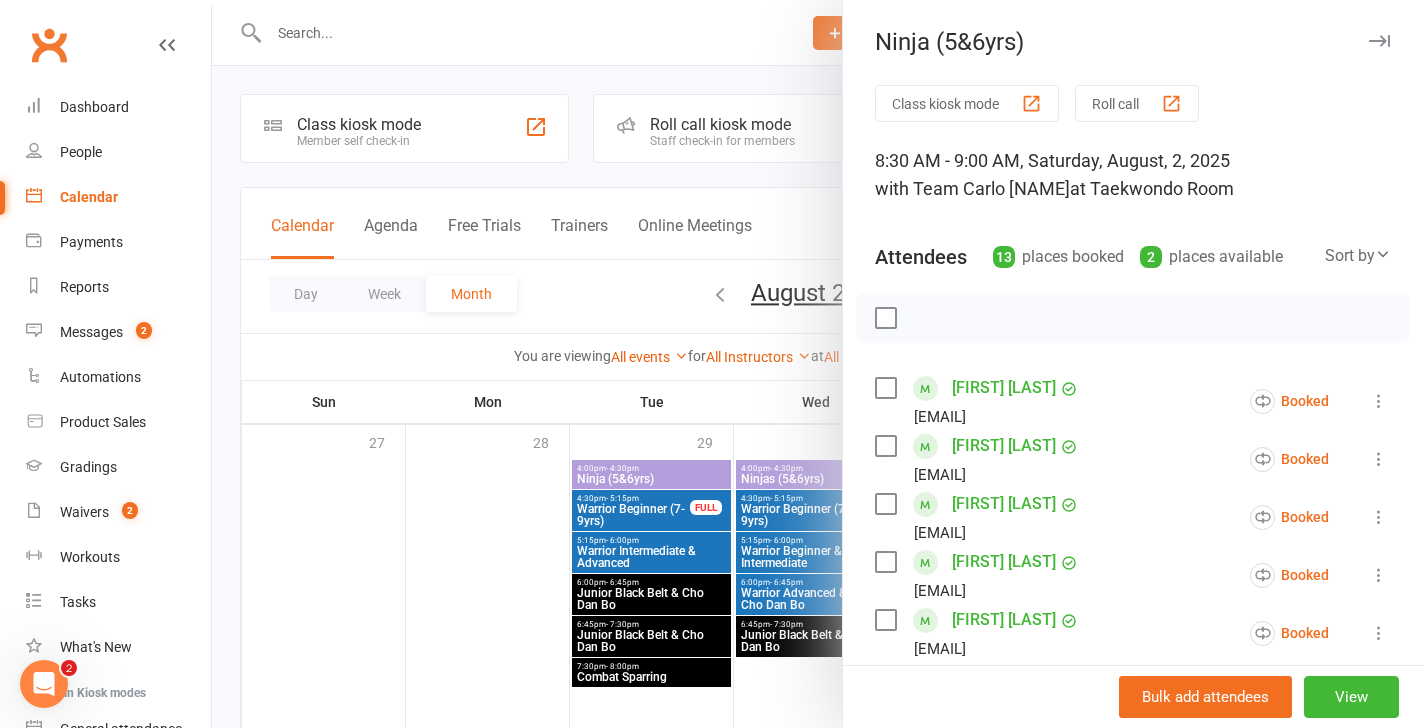 click on "Roll call" at bounding box center (1137, 103) 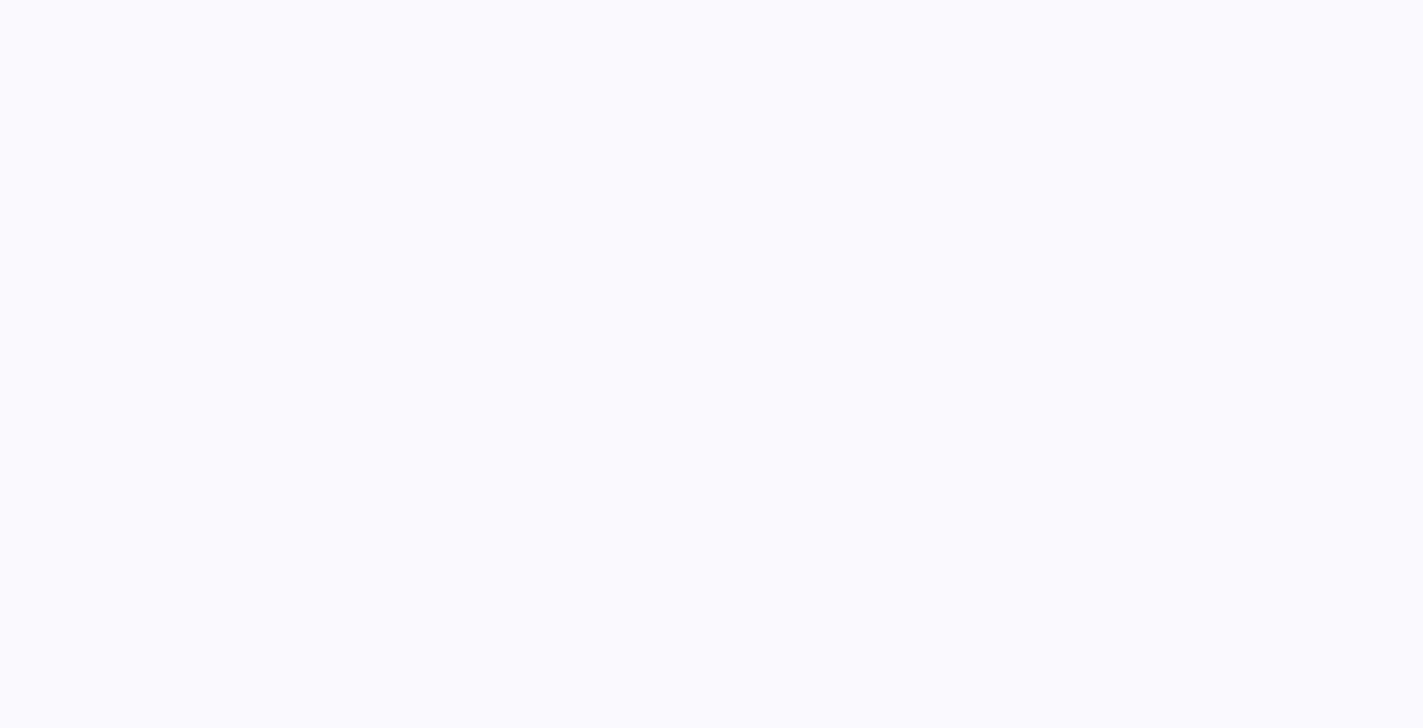 scroll, scrollTop: 0, scrollLeft: 0, axis: both 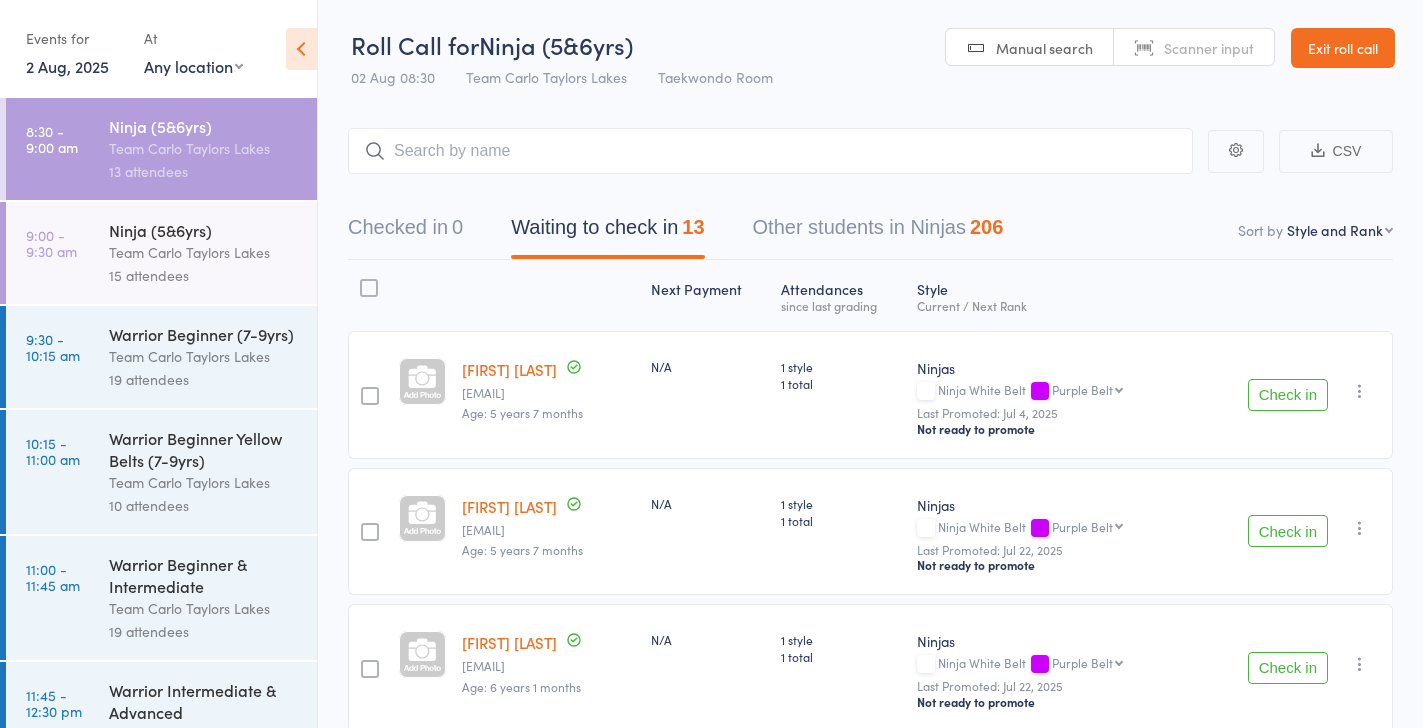 click on "2 Aug, 2025" at bounding box center (67, 66) 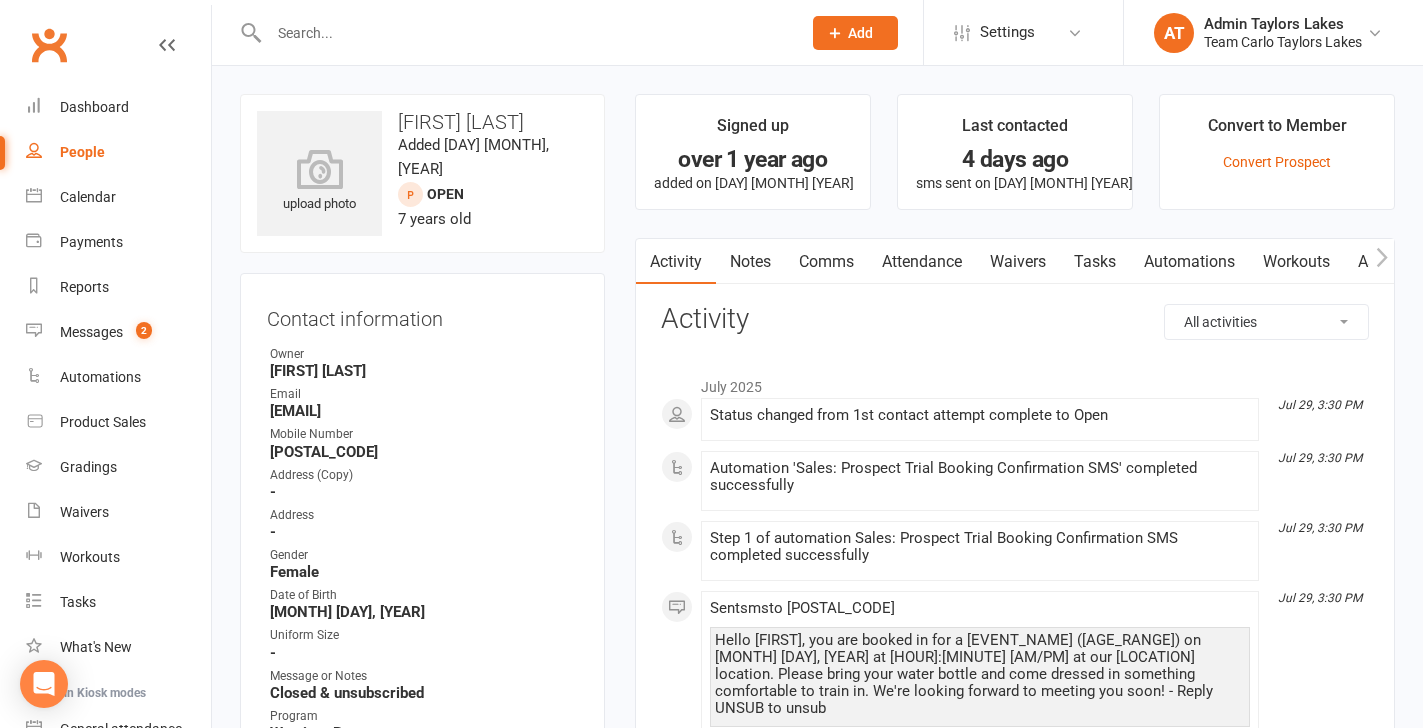 scroll, scrollTop: 0, scrollLeft: 0, axis: both 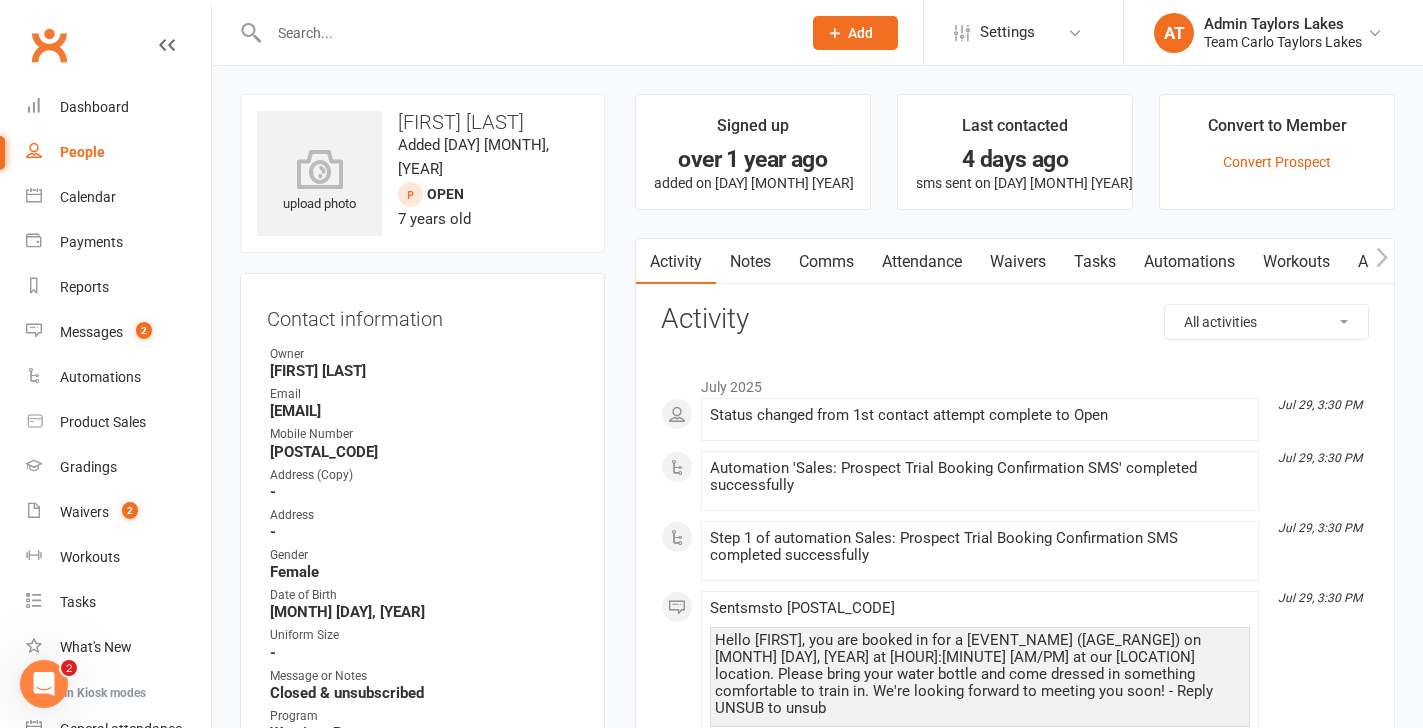 click on "Notes" at bounding box center (750, 262) 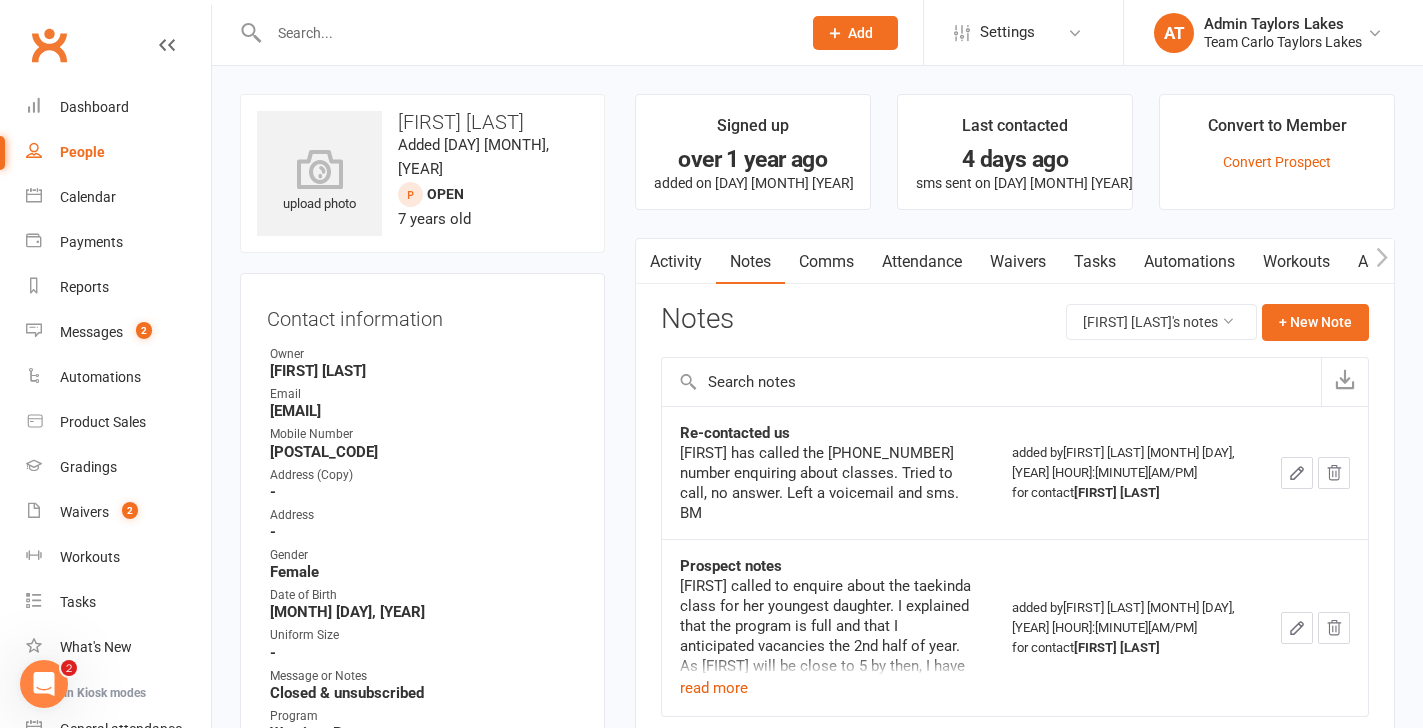 click on "Waivers" at bounding box center (1018, 262) 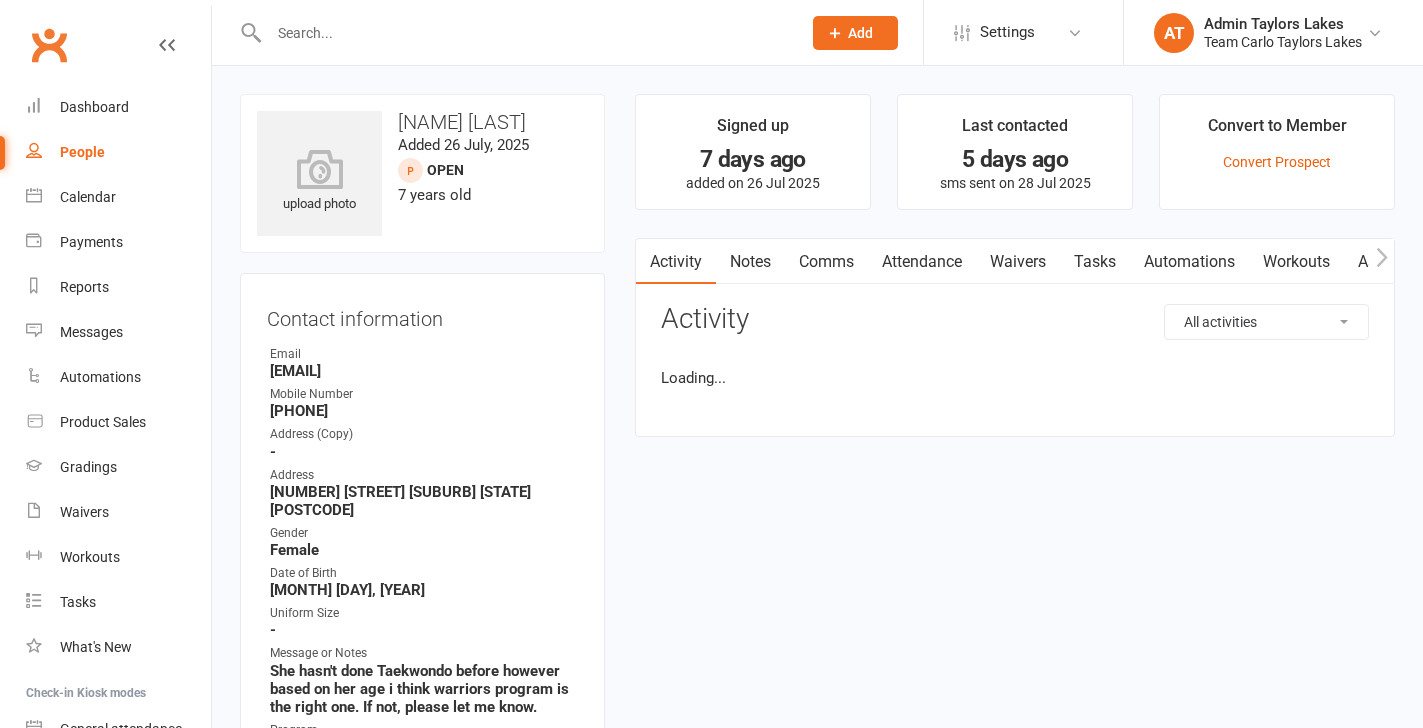 scroll, scrollTop: 0, scrollLeft: 0, axis: both 